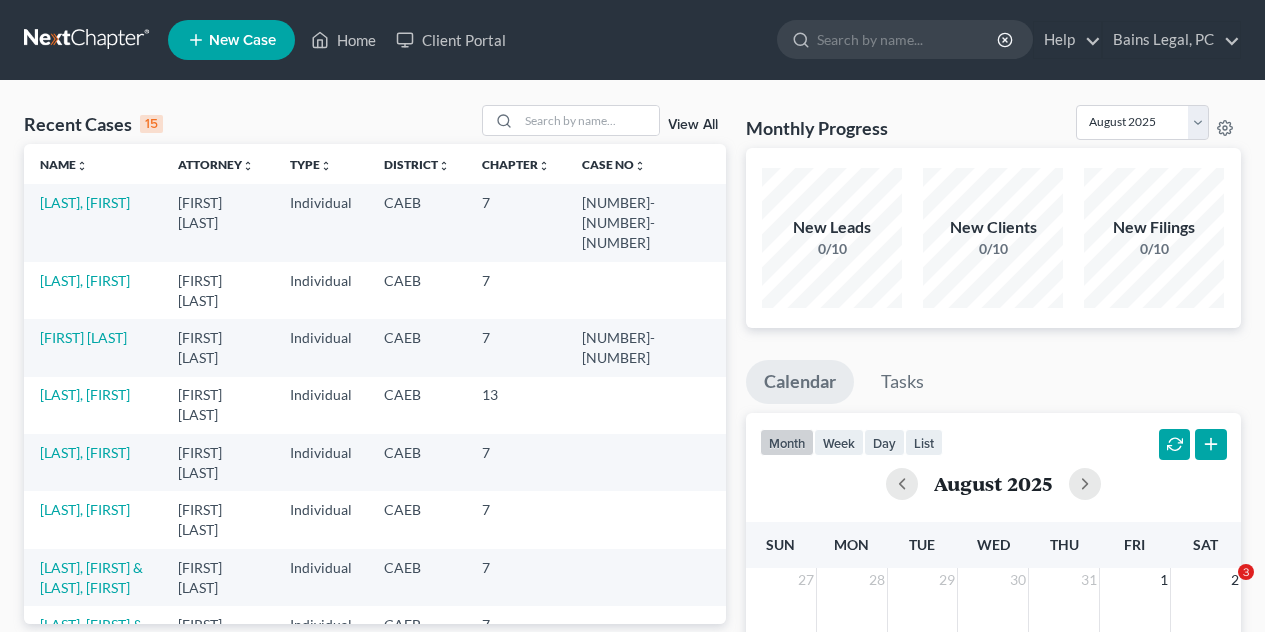 scroll, scrollTop: 0, scrollLeft: 0, axis: both 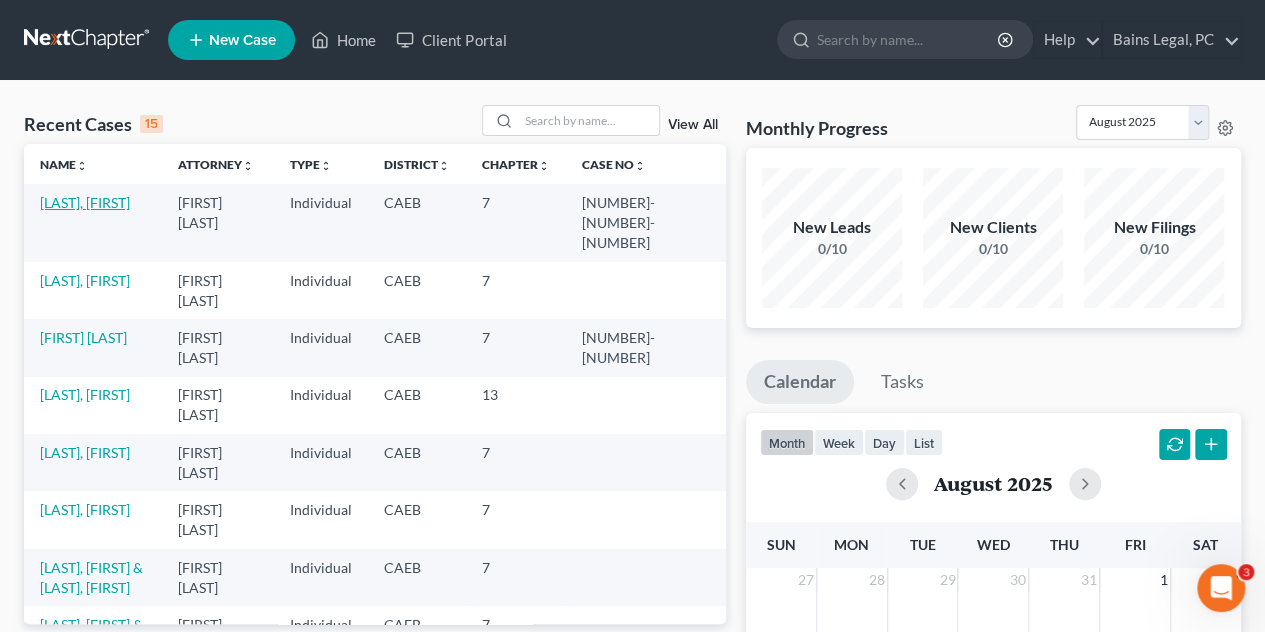 click on "[LAST], [FIRST]" at bounding box center (85, 202) 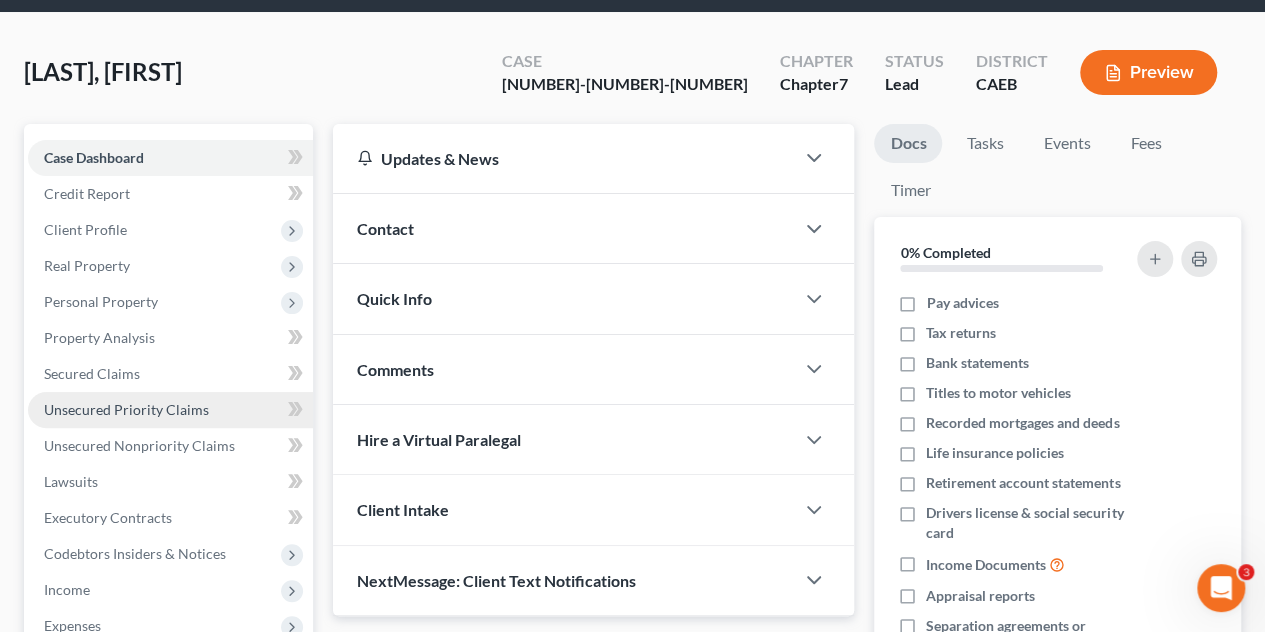 scroll, scrollTop: 100, scrollLeft: 0, axis: vertical 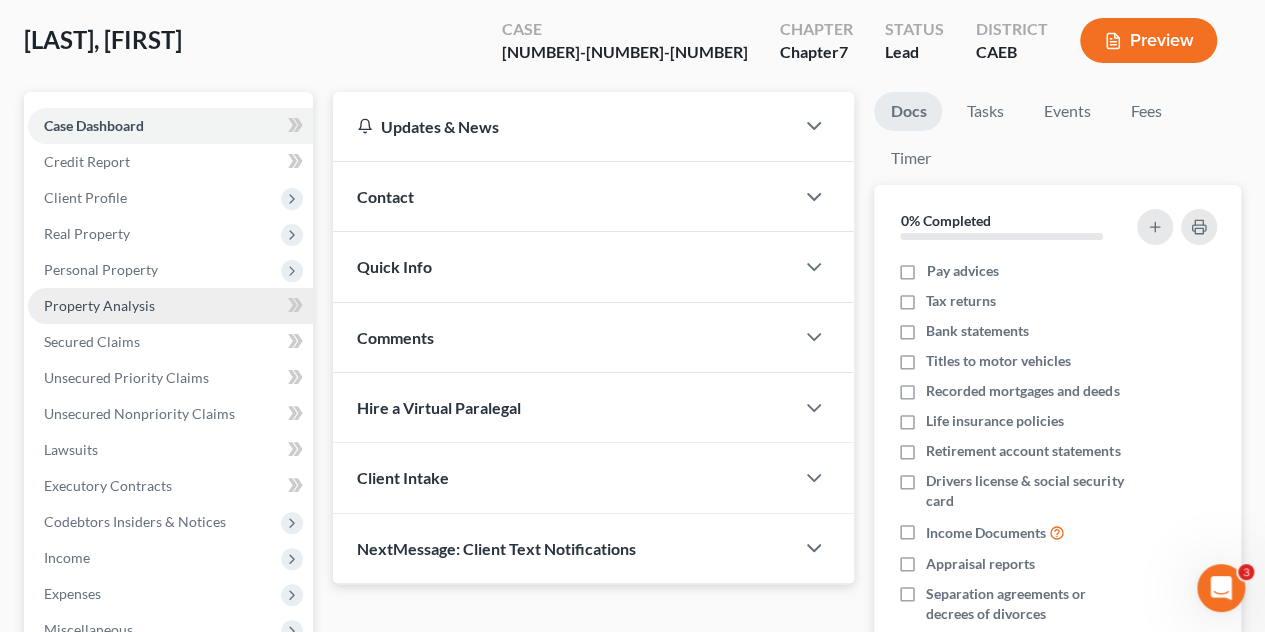 click on "Property Analysis" at bounding box center [99, 305] 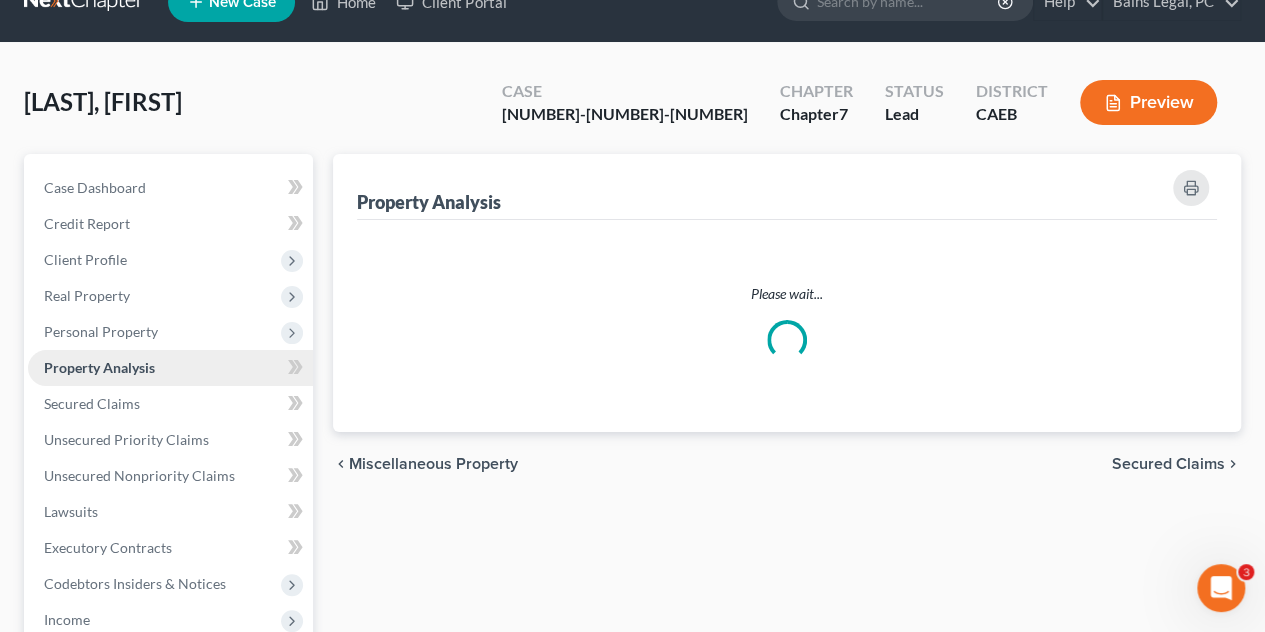 scroll, scrollTop: 0, scrollLeft: 0, axis: both 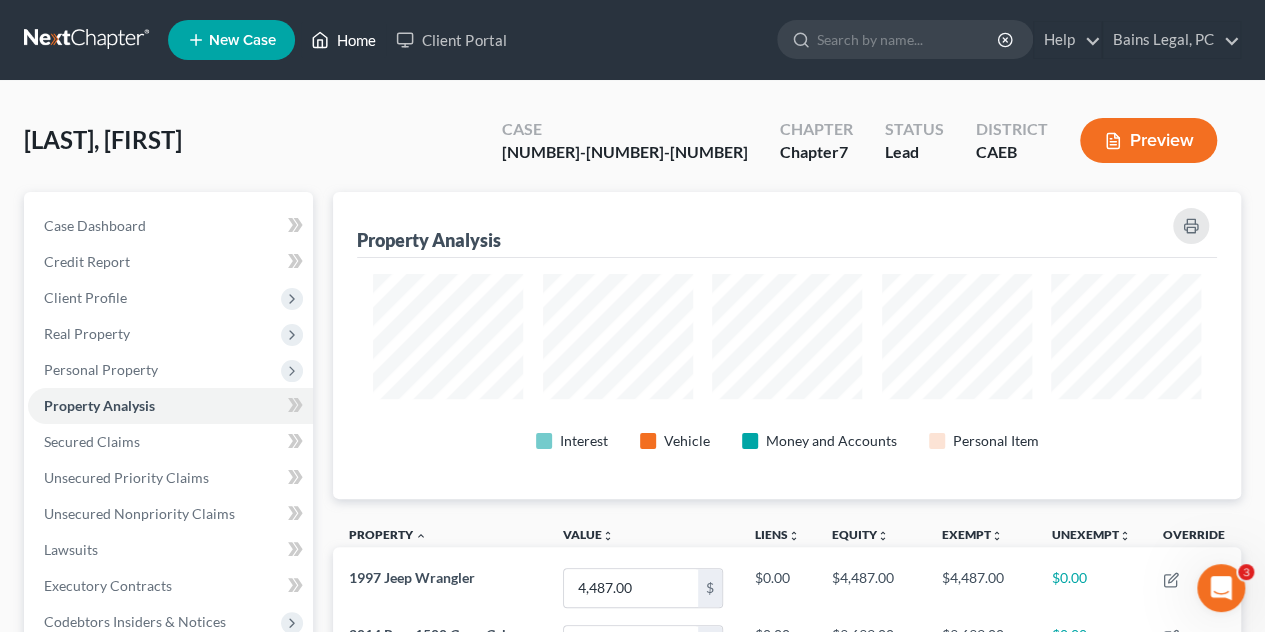 click on "Home" at bounding box center [343, 40] 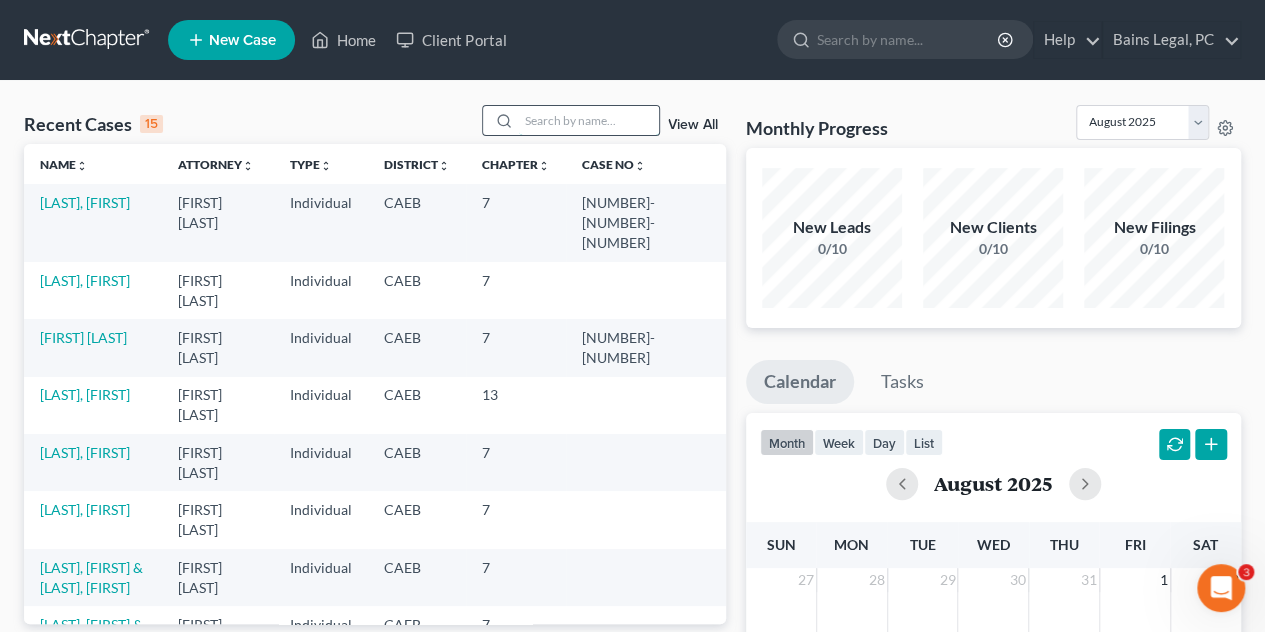 click at bounding box center (589, 120) 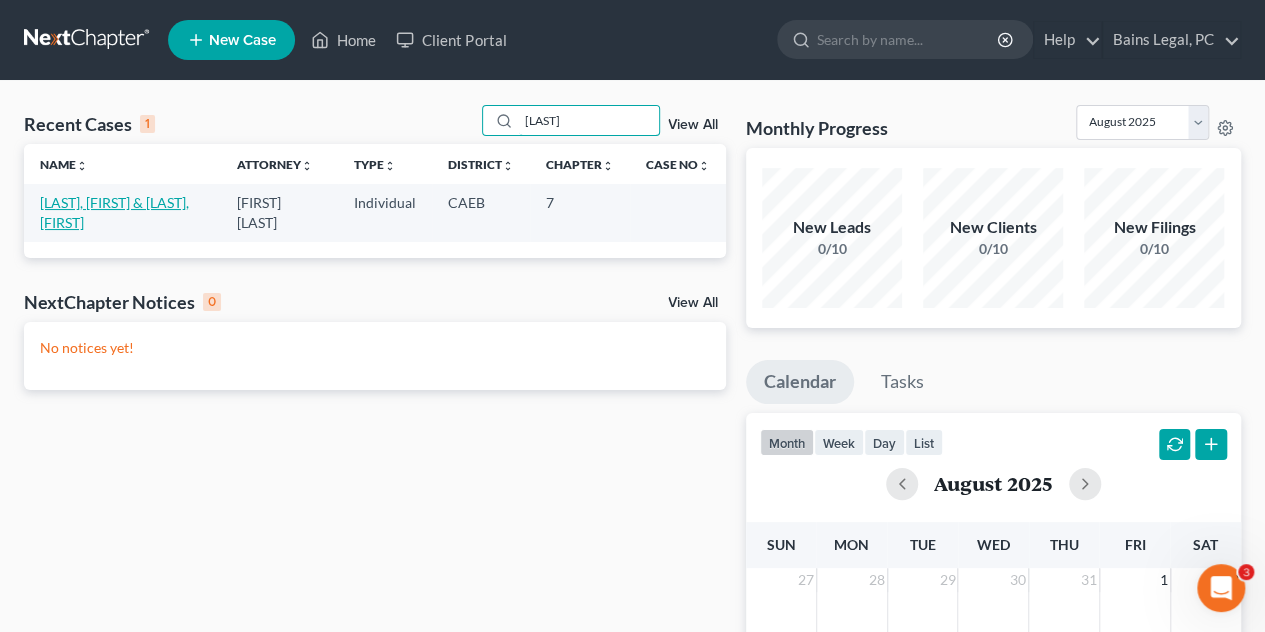 type on "[LAST]" 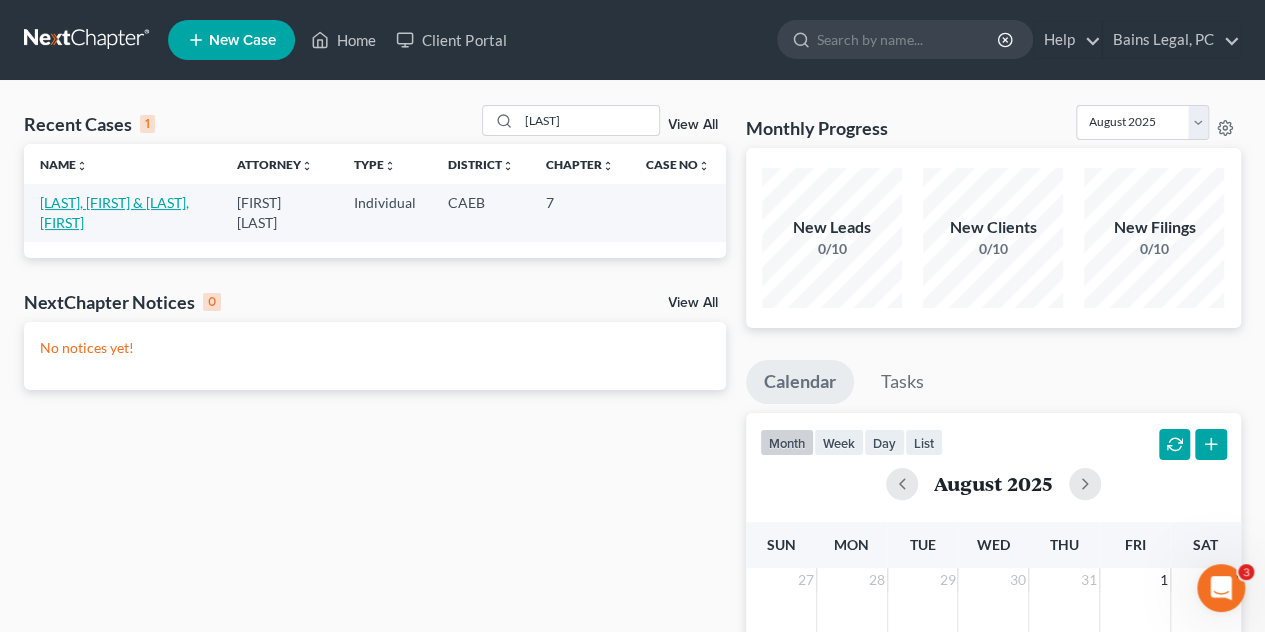 click on "[LAST], [FIRST] & [LAST], [FIRST]" at bounding box center (114, 212) 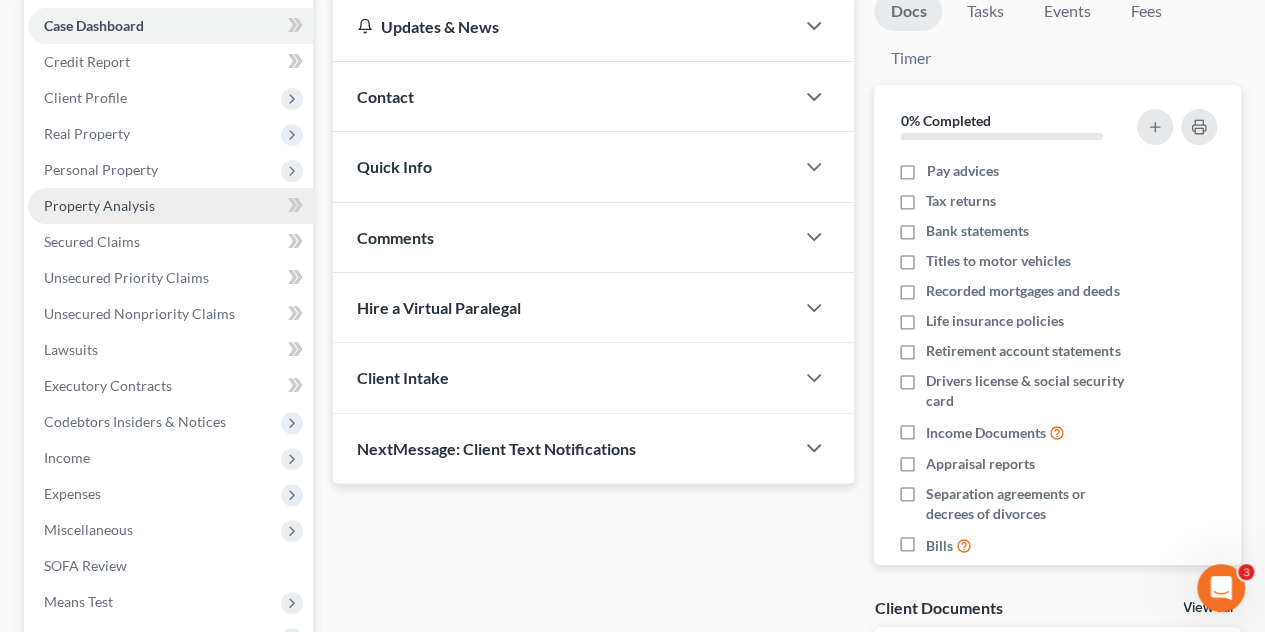 click on "Property Analysis" at bounding box center (99, 205) 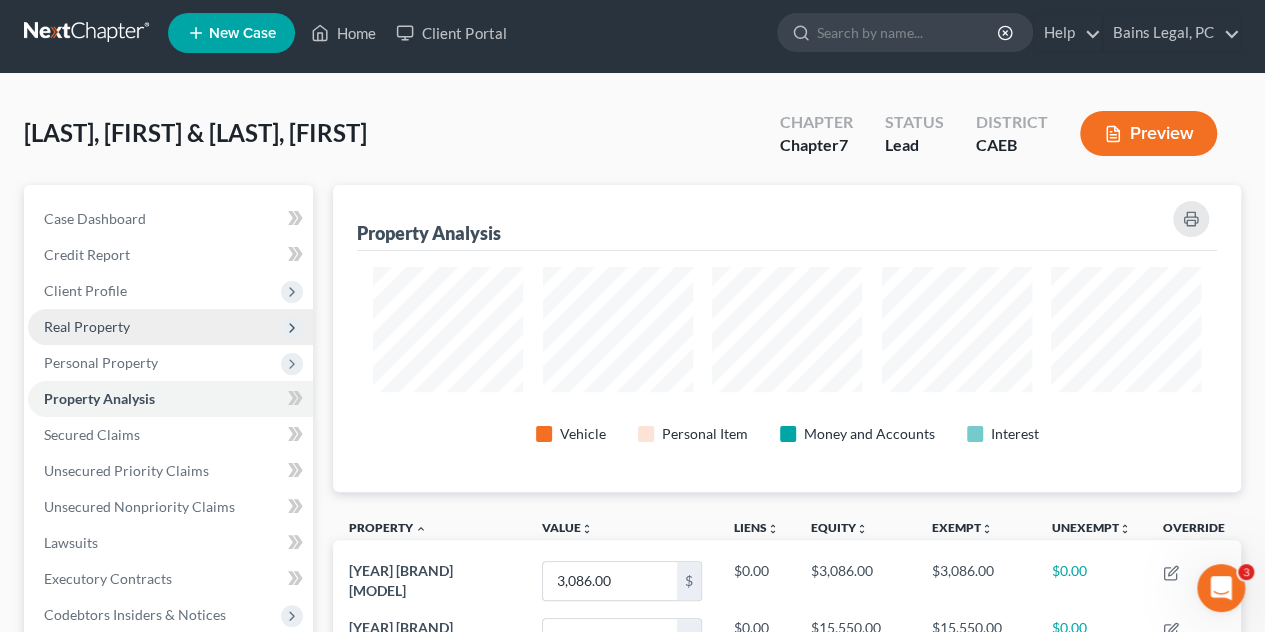 scroll, scrollTop: 0, scrollLeft: 0, axis: both 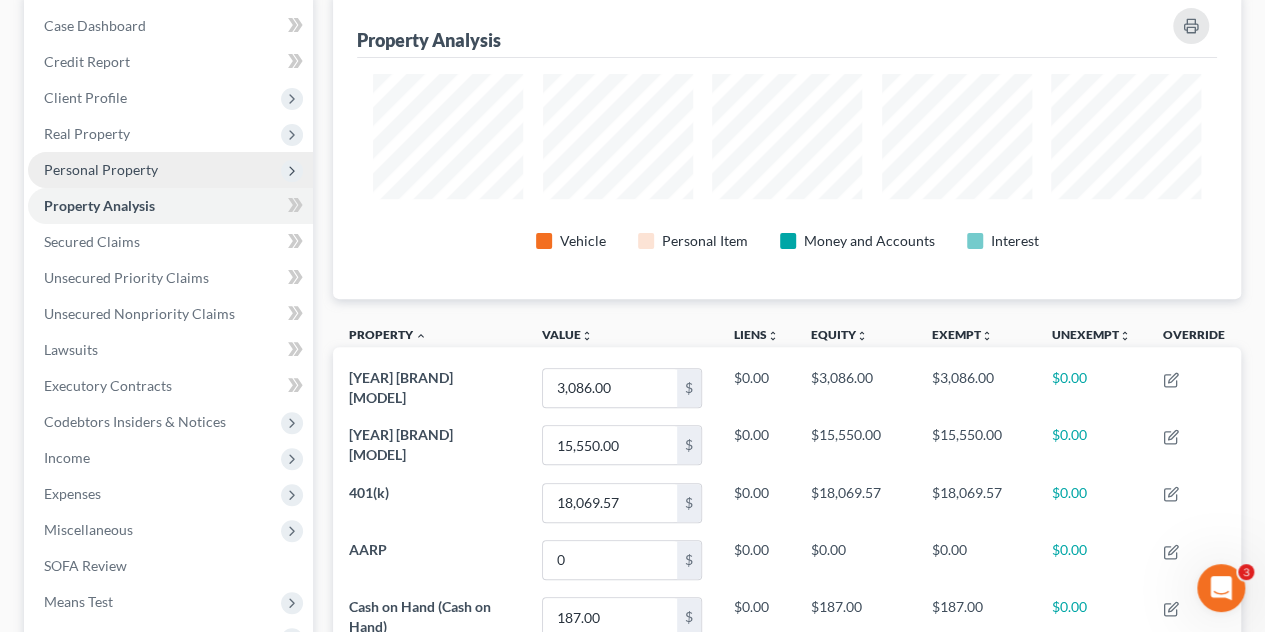 click on "Personal Property" at bounding box center (170, 170) 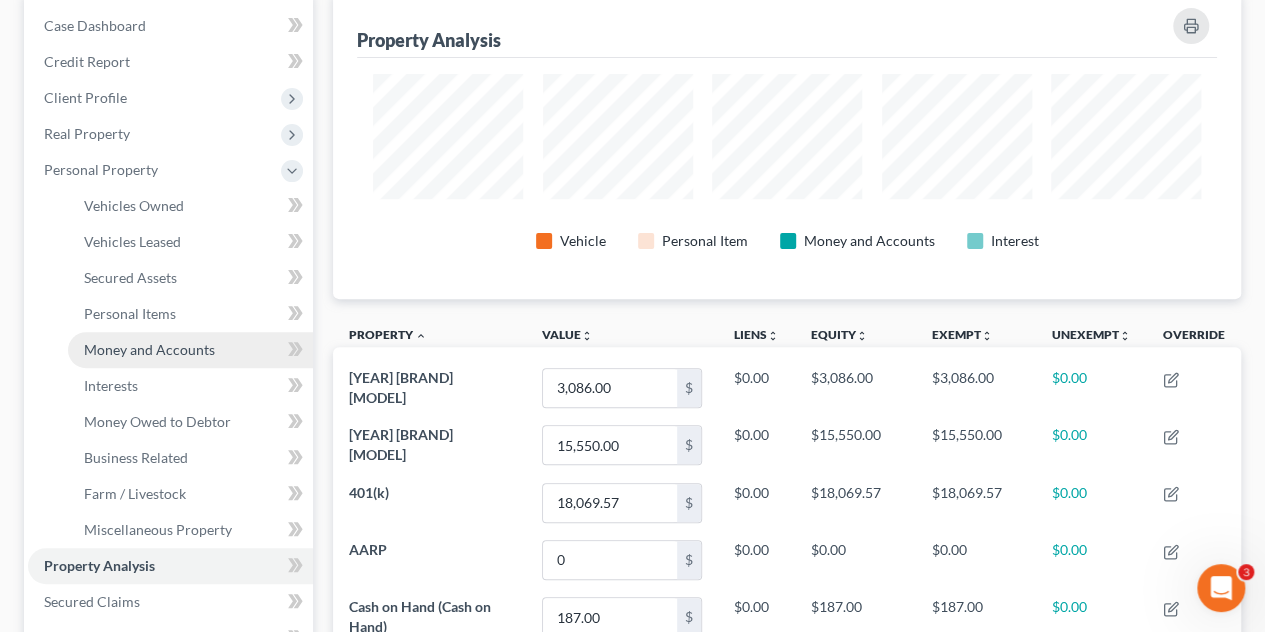 click on "Money and Accounts" at bounding box center (149, 349) 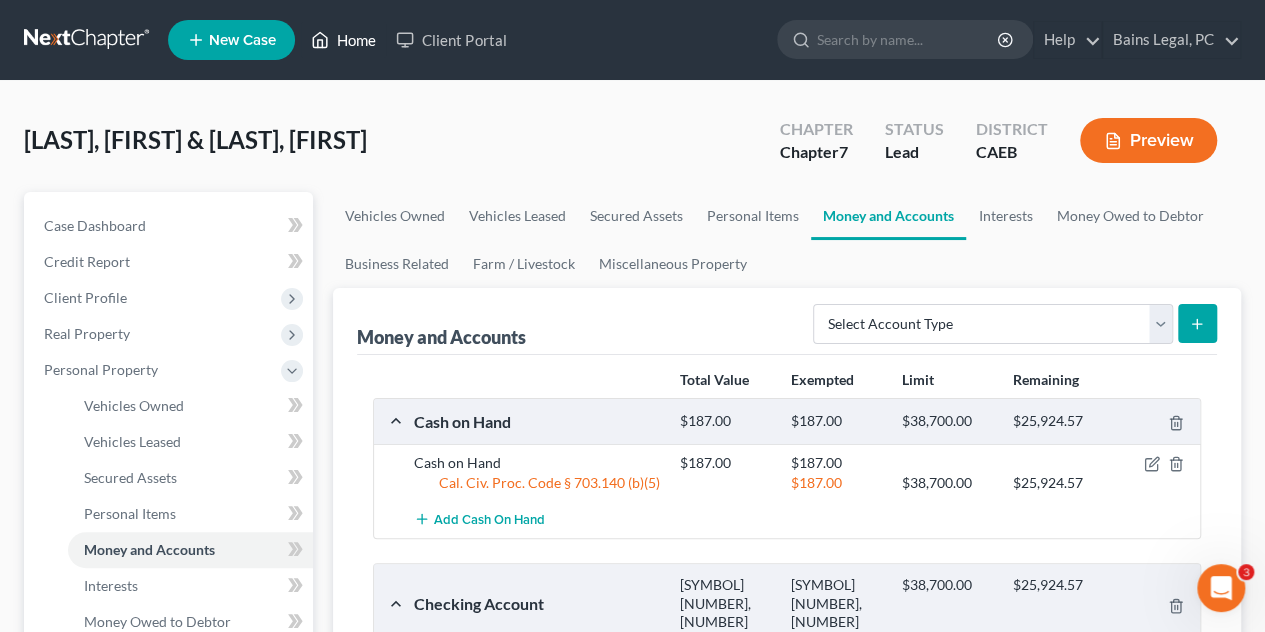 click on "Home" at bounding box center [343, 40] 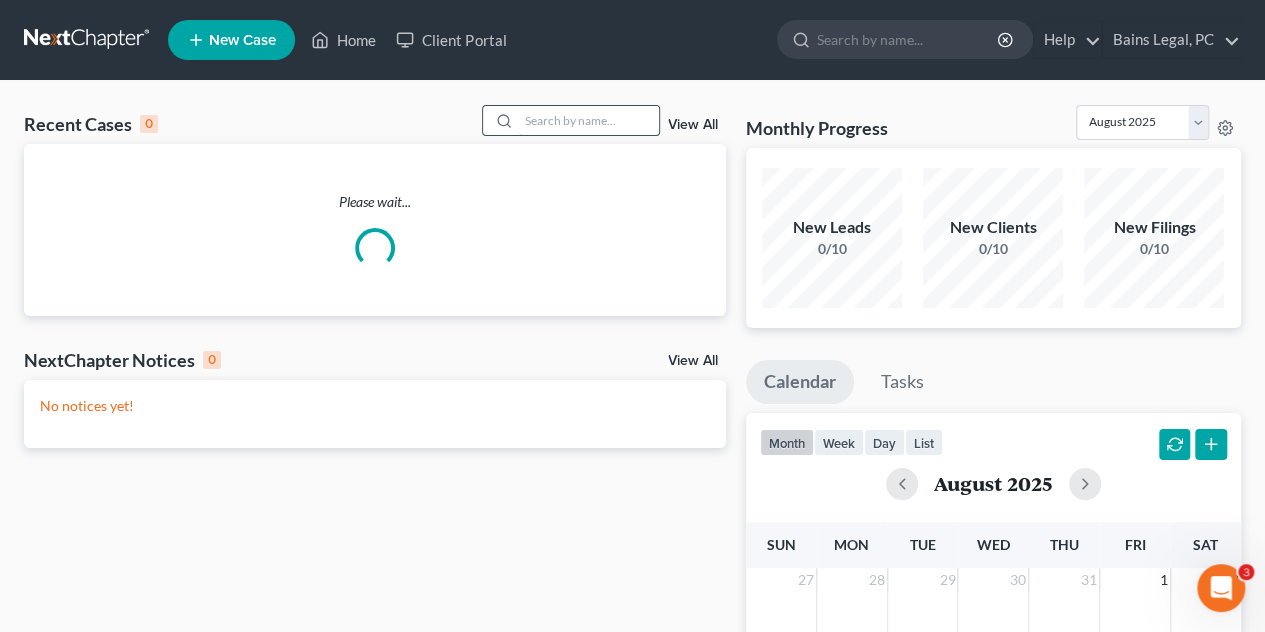 click at bounding box center (589, 120) 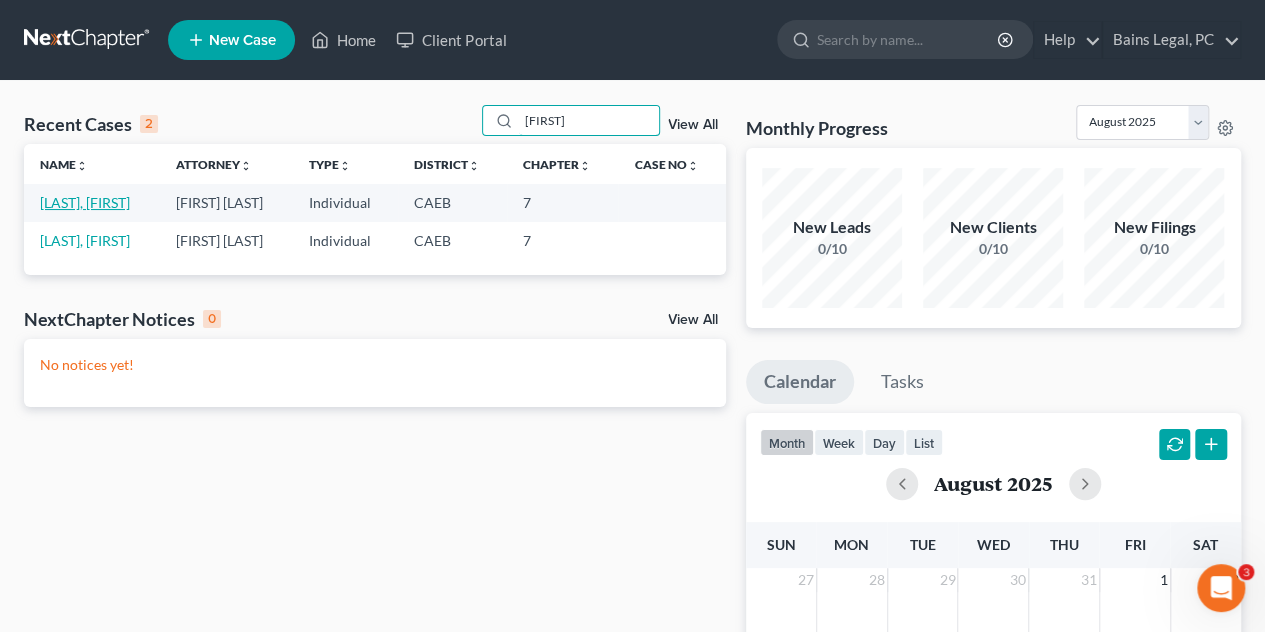 type on "[FIRST]" 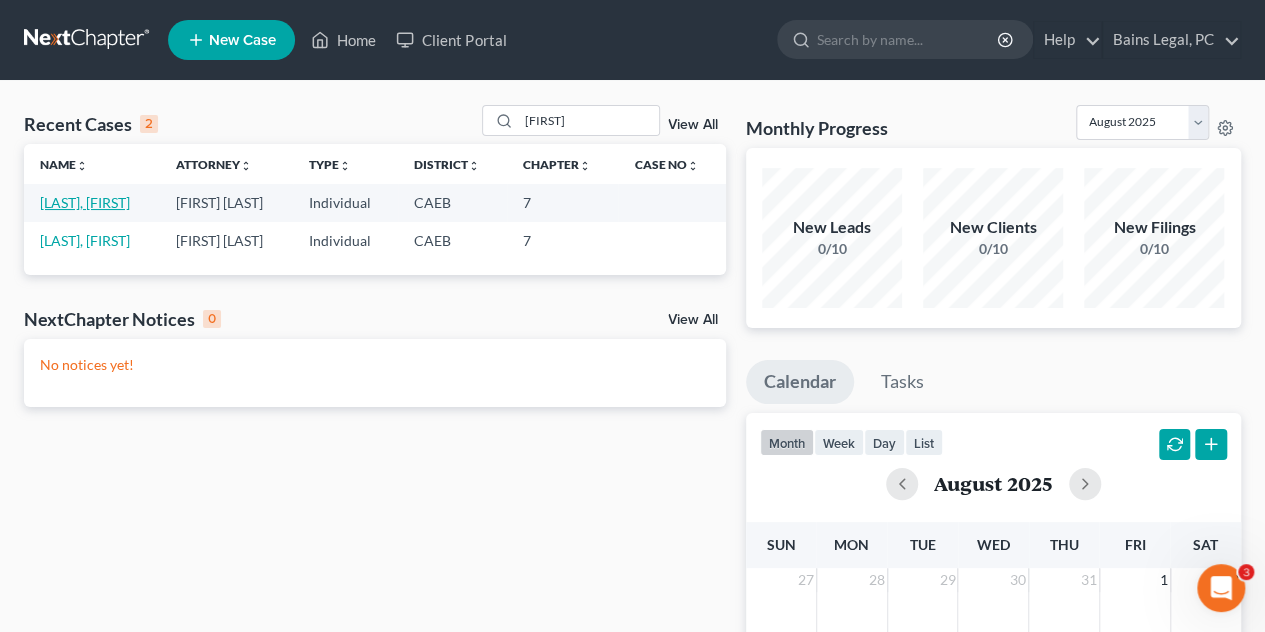 click on "[LAST], [FIRST]" at bounding box center (85, 202) 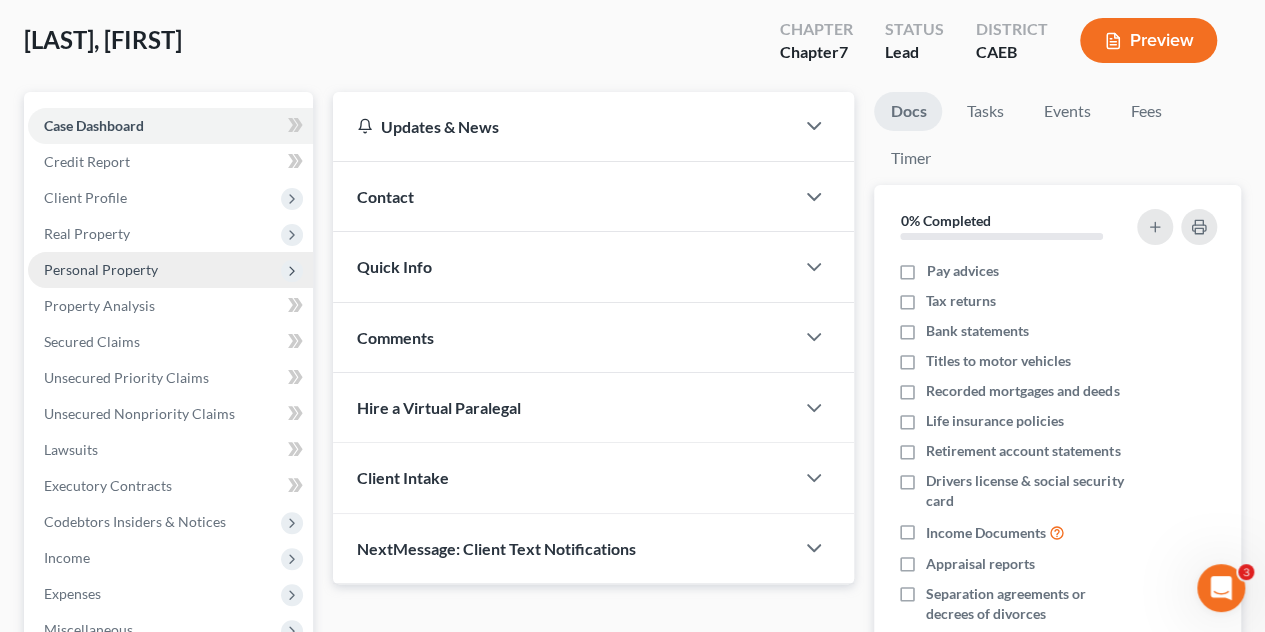 click on "Personal Property" at bounding box center (101, 269) 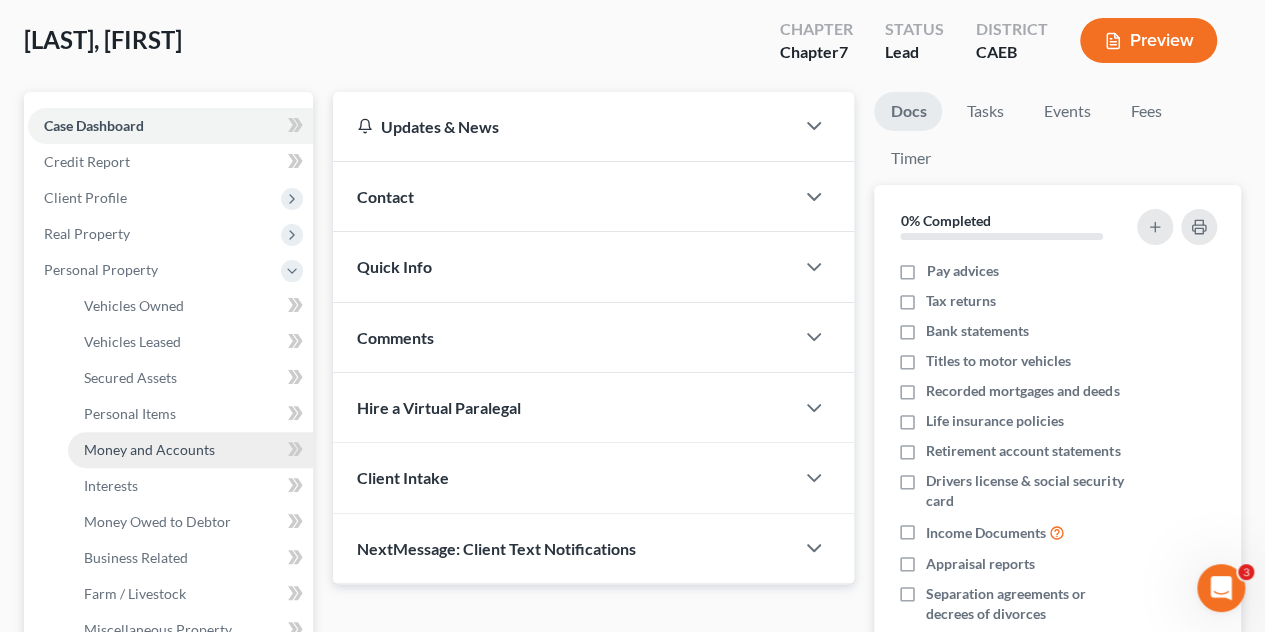 click on "Money and Accounts" at bounding box center [149, 449] 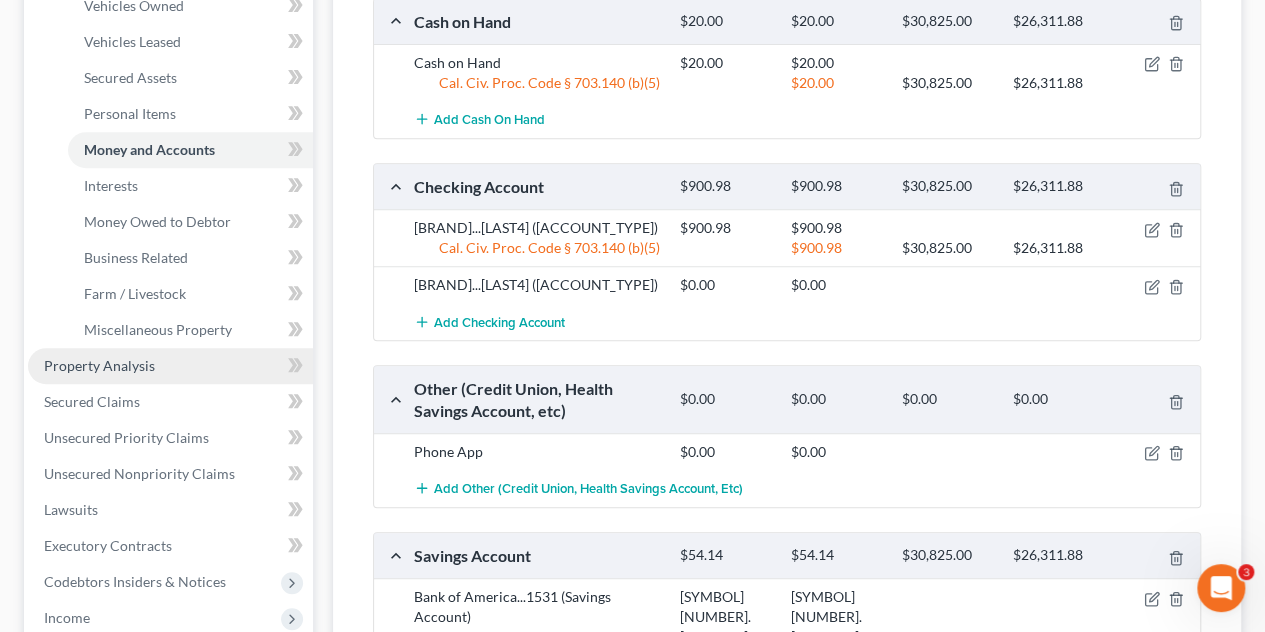 click on "Property Analysis" at bounding box center [99, 365] 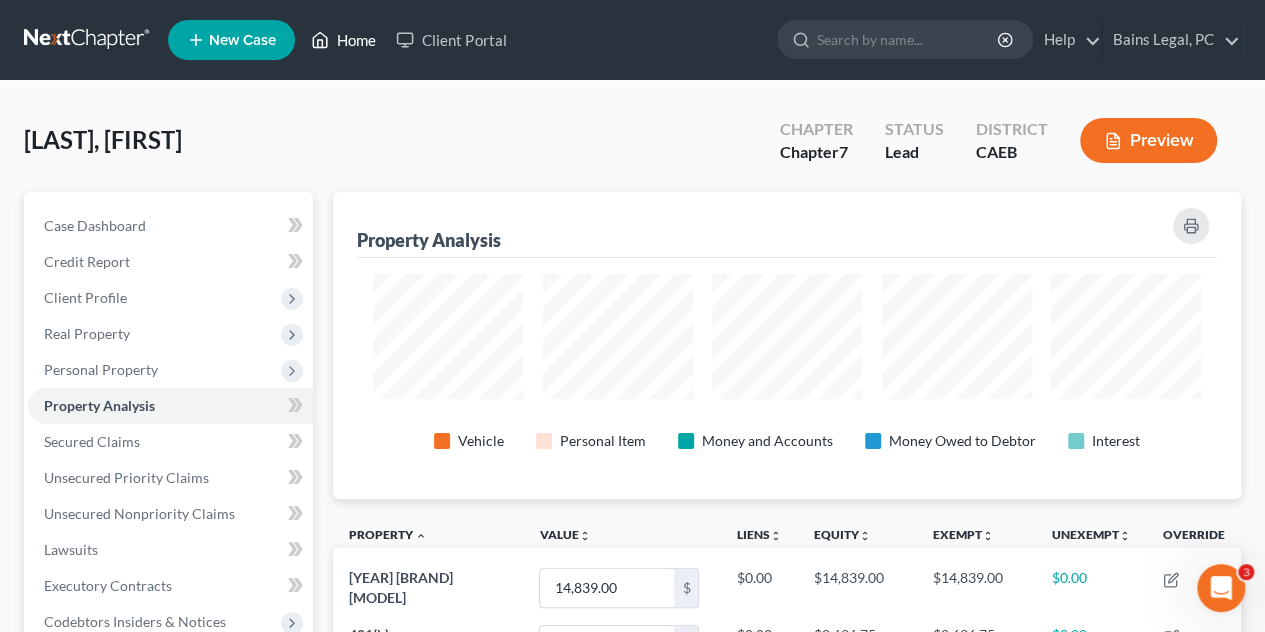 click on "Home" at bounding box center [343, 40] 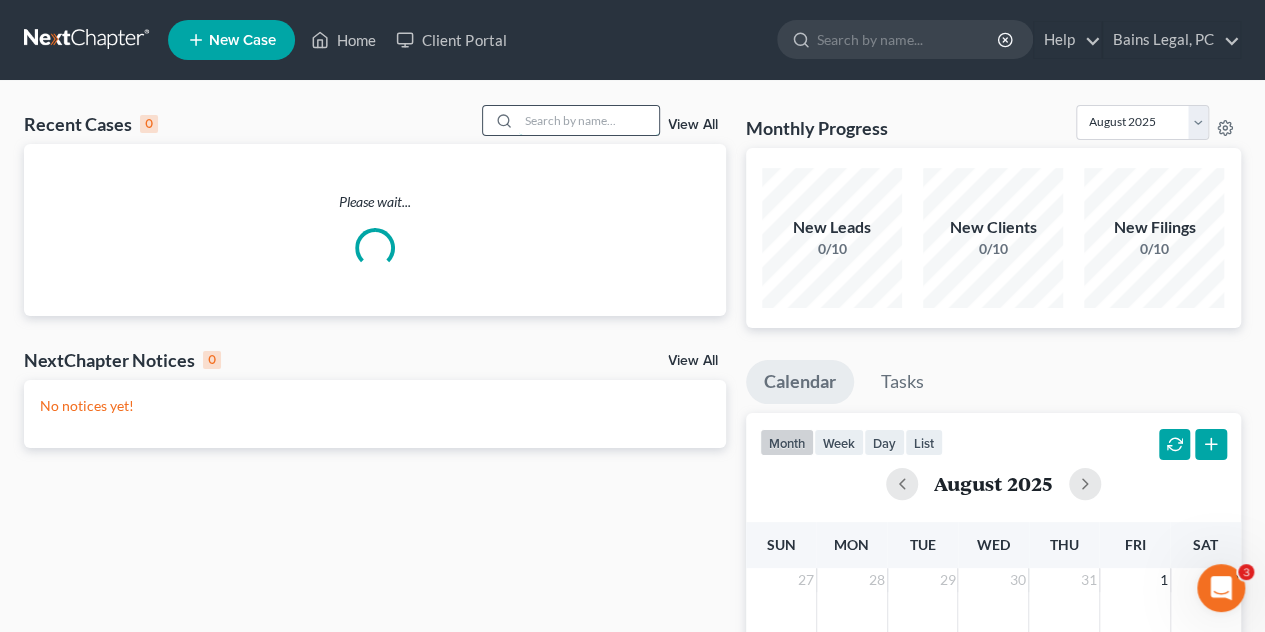 click at bounding box center (589, 120) 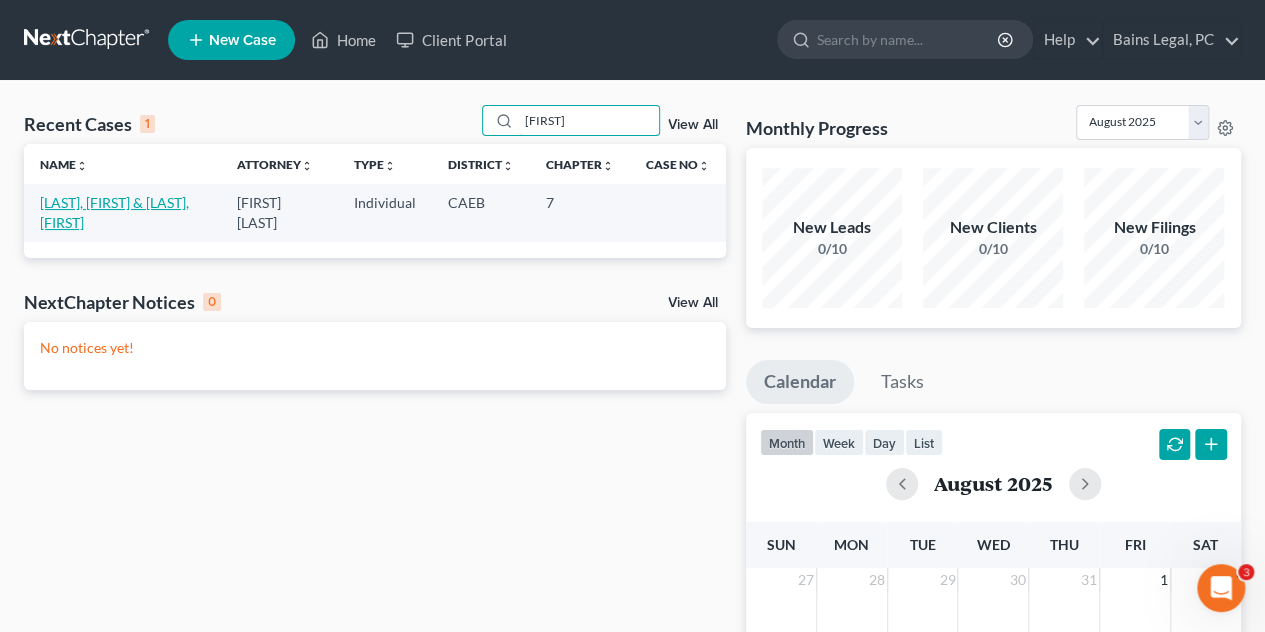 type on "[FIRST]" 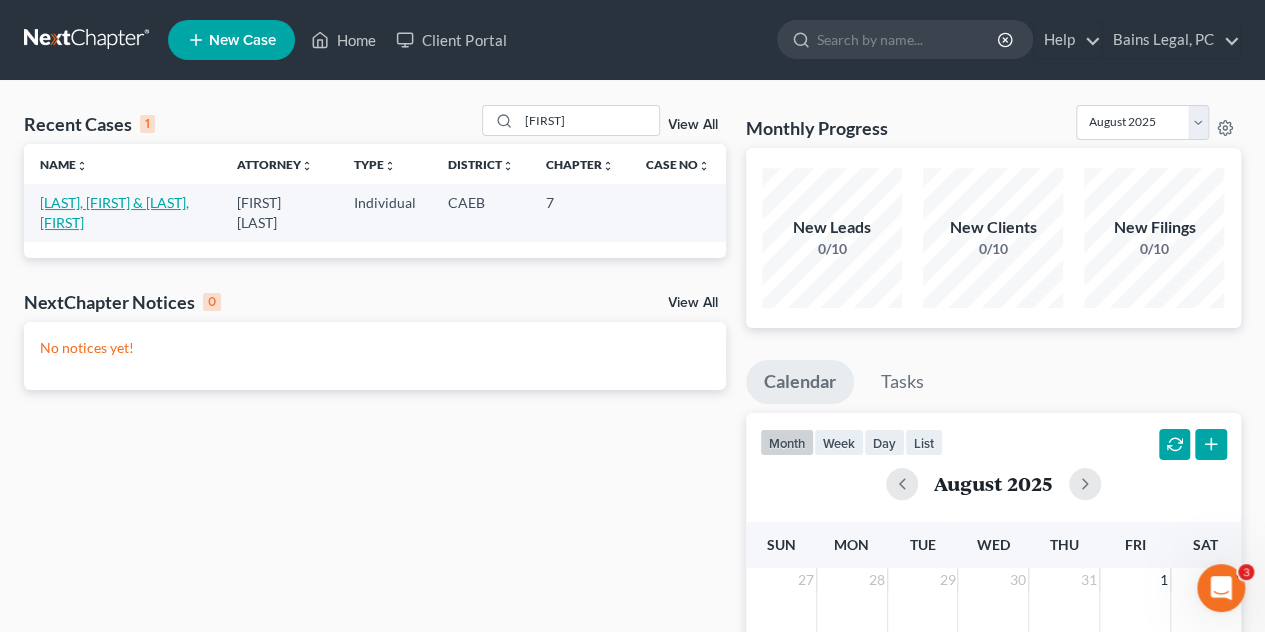 click on "[LAST], [FIRST] & [LAST], [FIRST]" at bounding box center [114, 212] 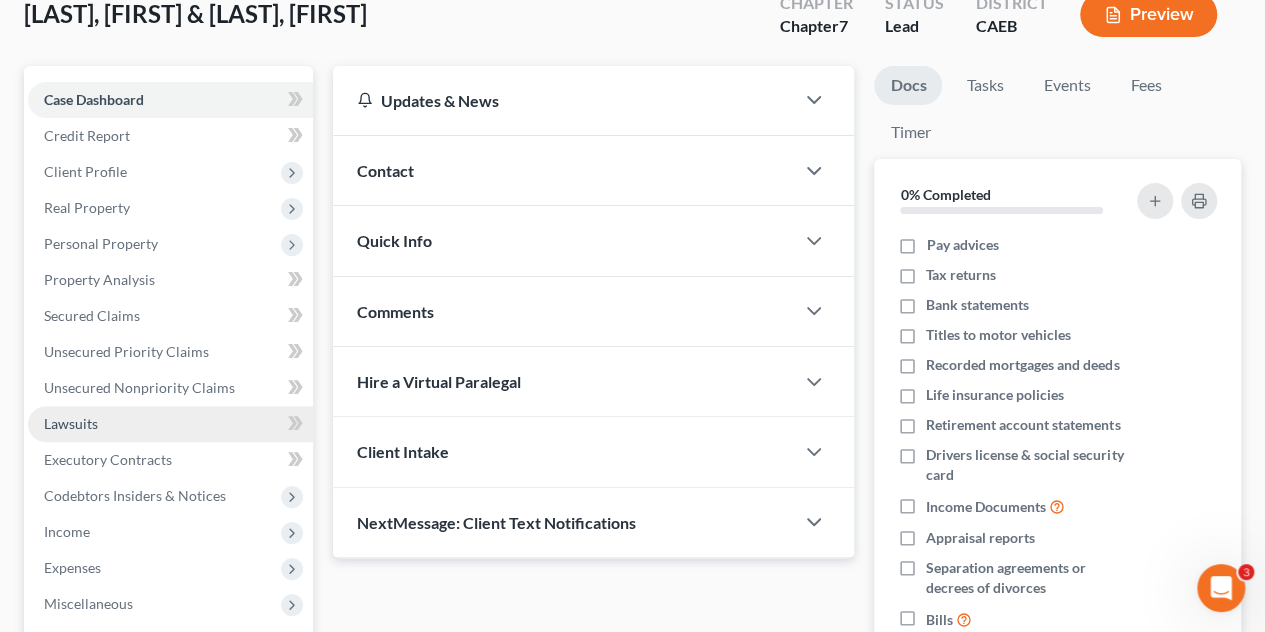 scroll, scrollTop: 200, scrollLeft: 0, axis: vertical 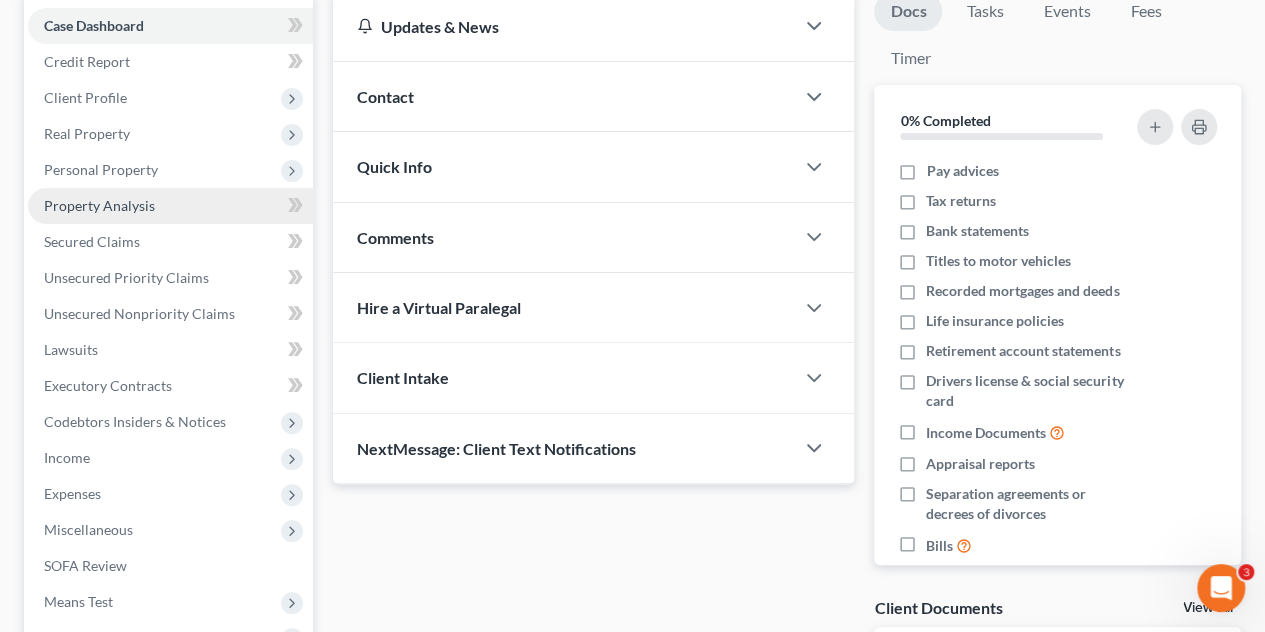 click on "Property Analysis" at bounding box center [99, 205] 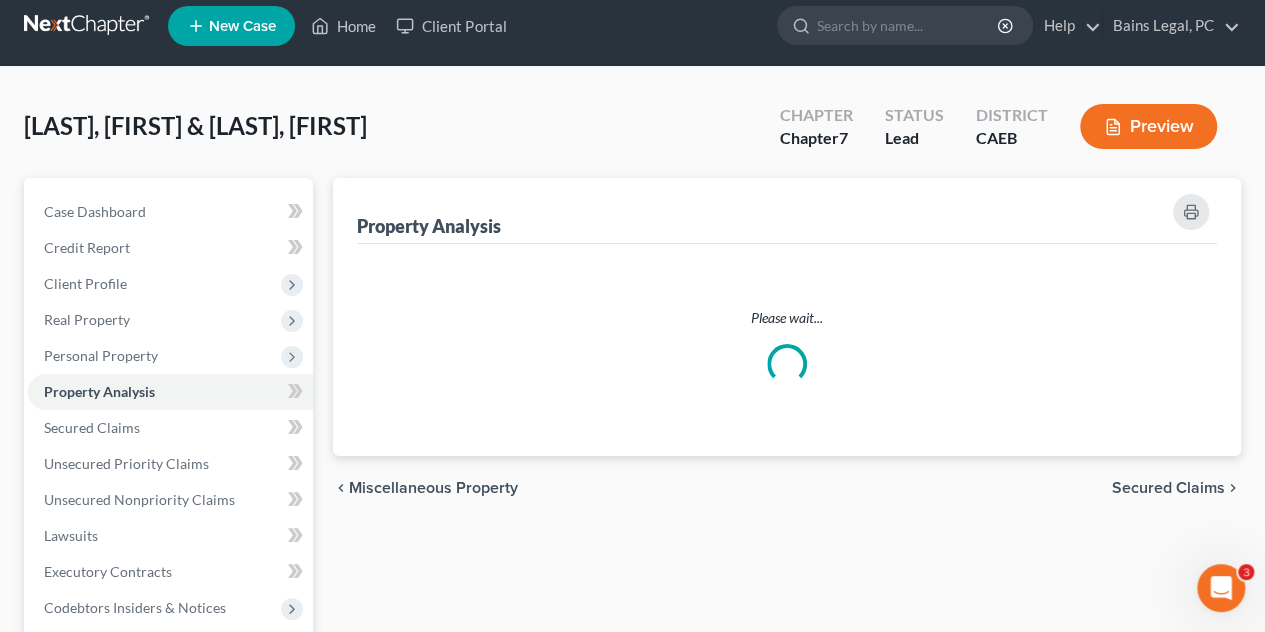 scroll, scrollTop: 0, scrollLeft: 0, axis: both 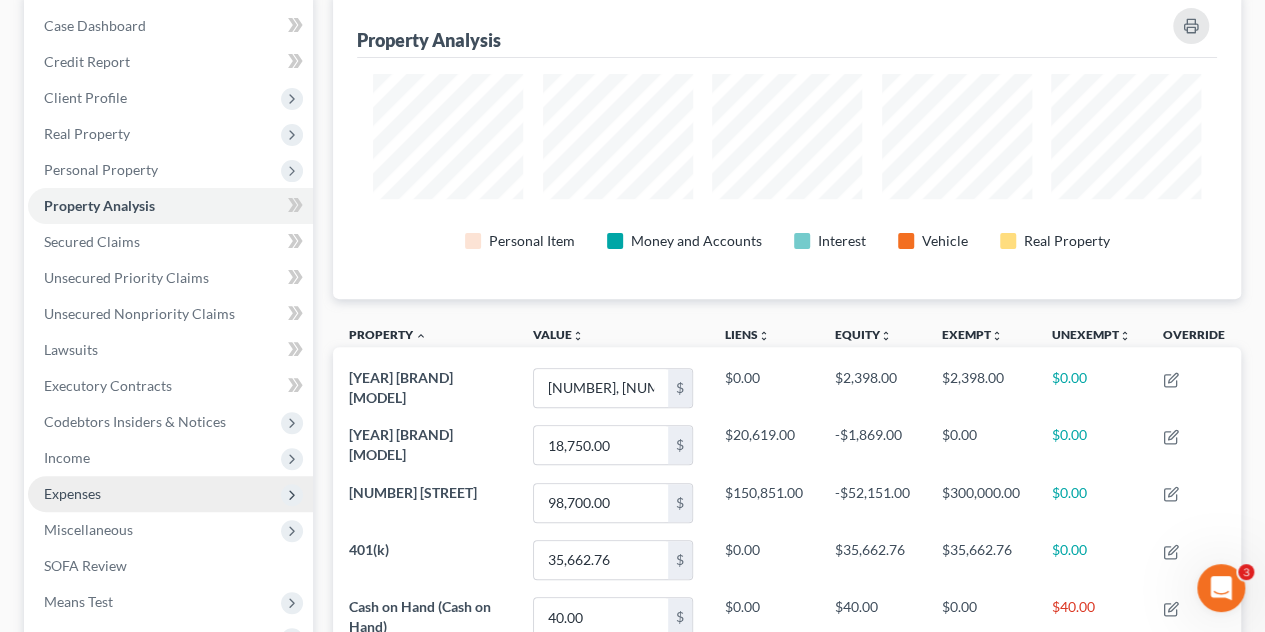 click on "Expenses" at bounding box center [170, 494] 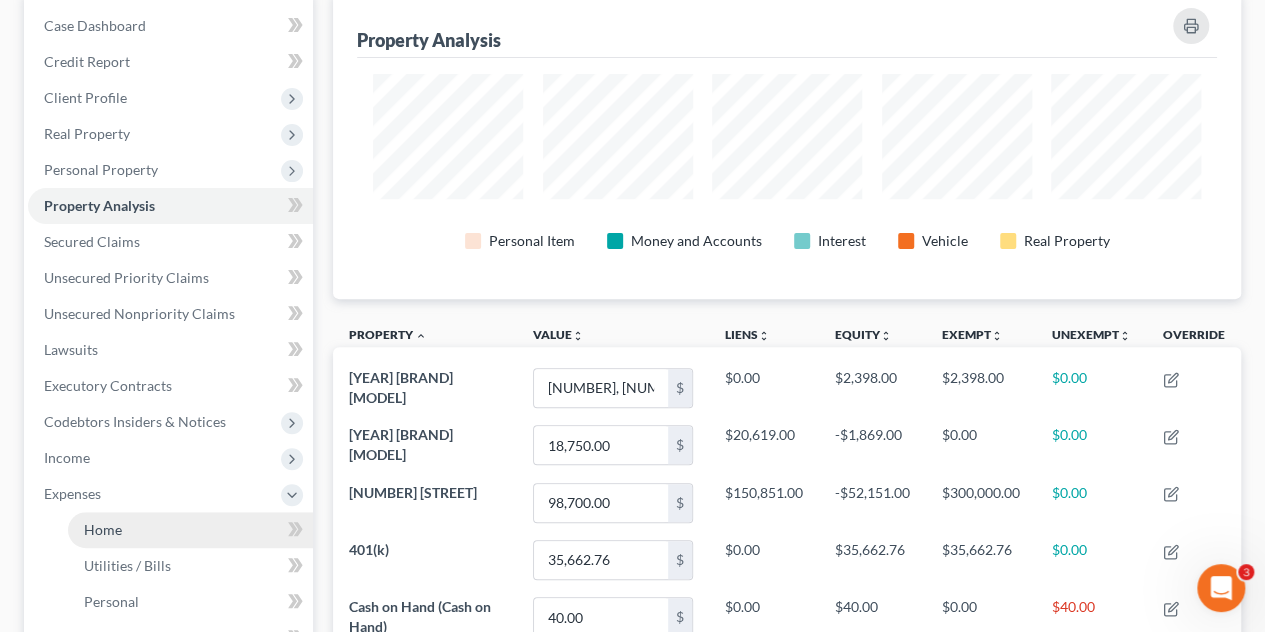 click on "Home" at bounding box center [190, 530] 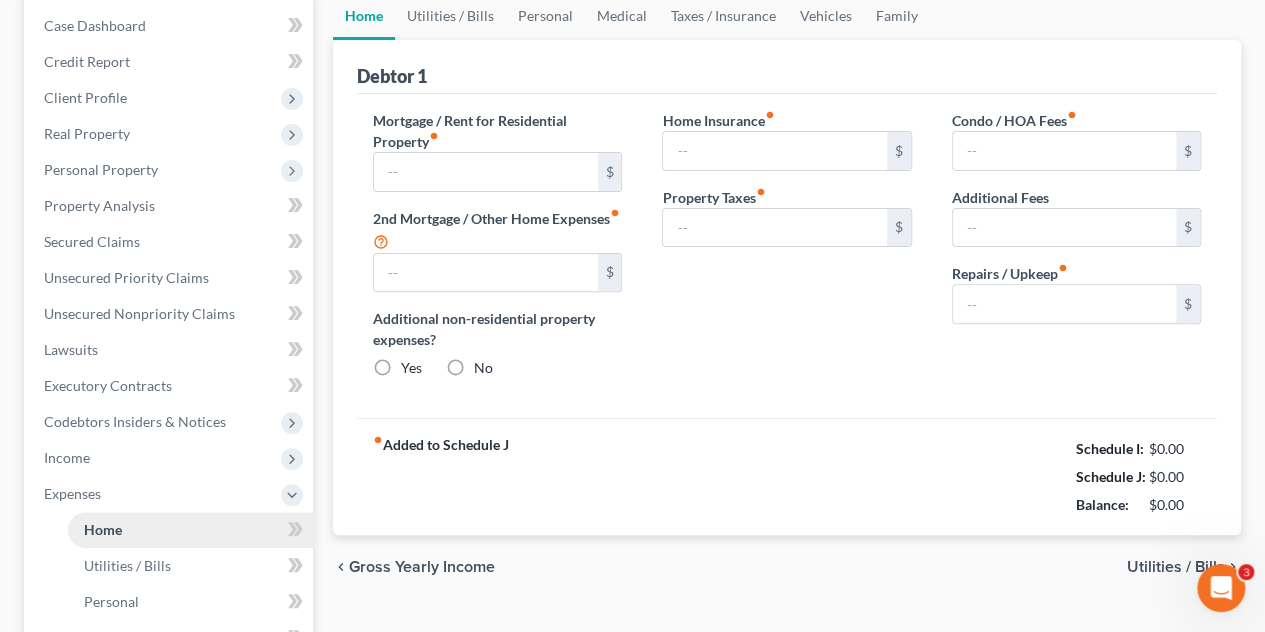 type on "1,444.73" 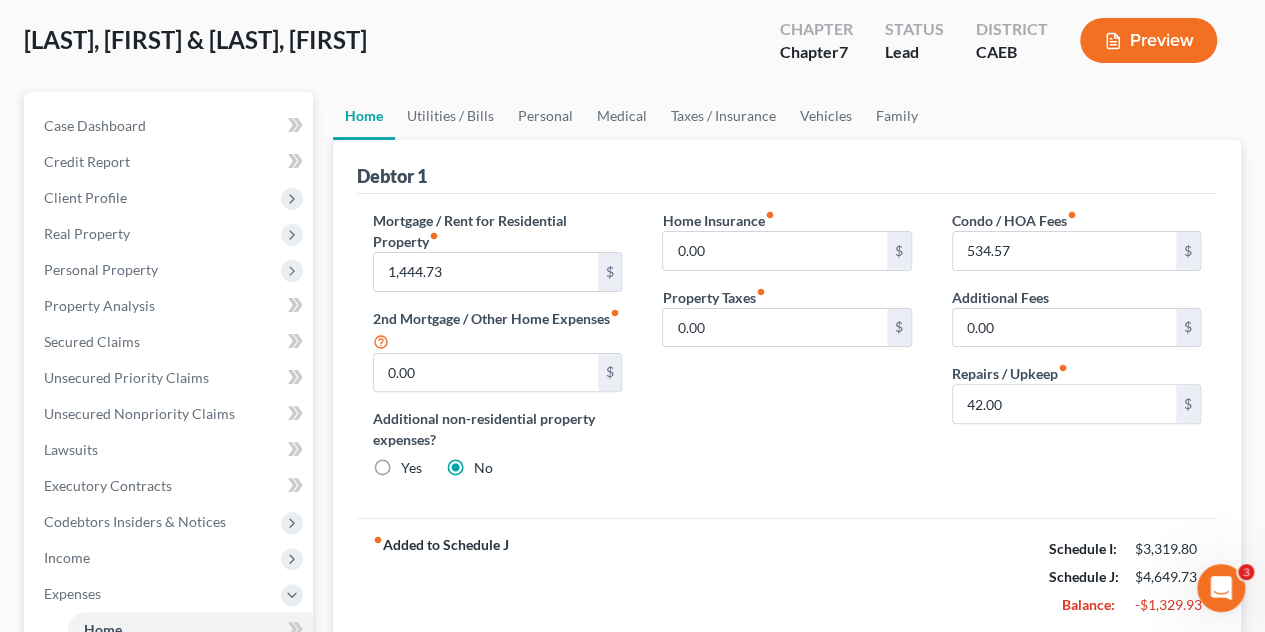 scroll, scrollTop: 0, scrollLeft: 0, axis: both 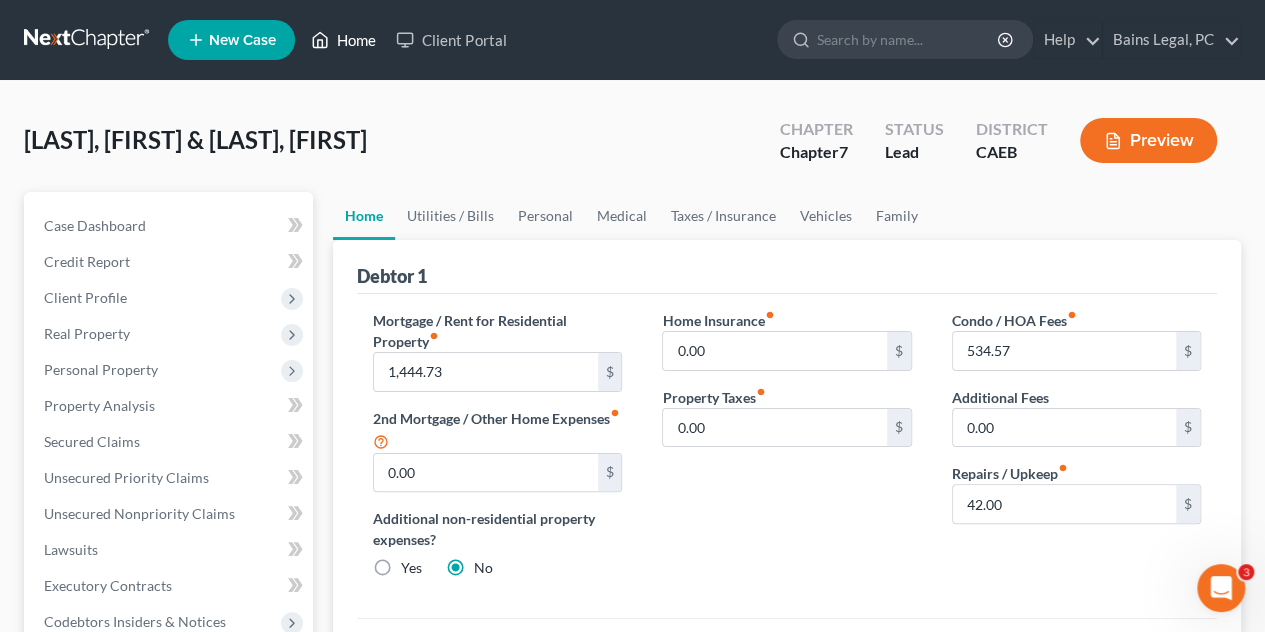 click on "Home" at bounding box center [343, 40] 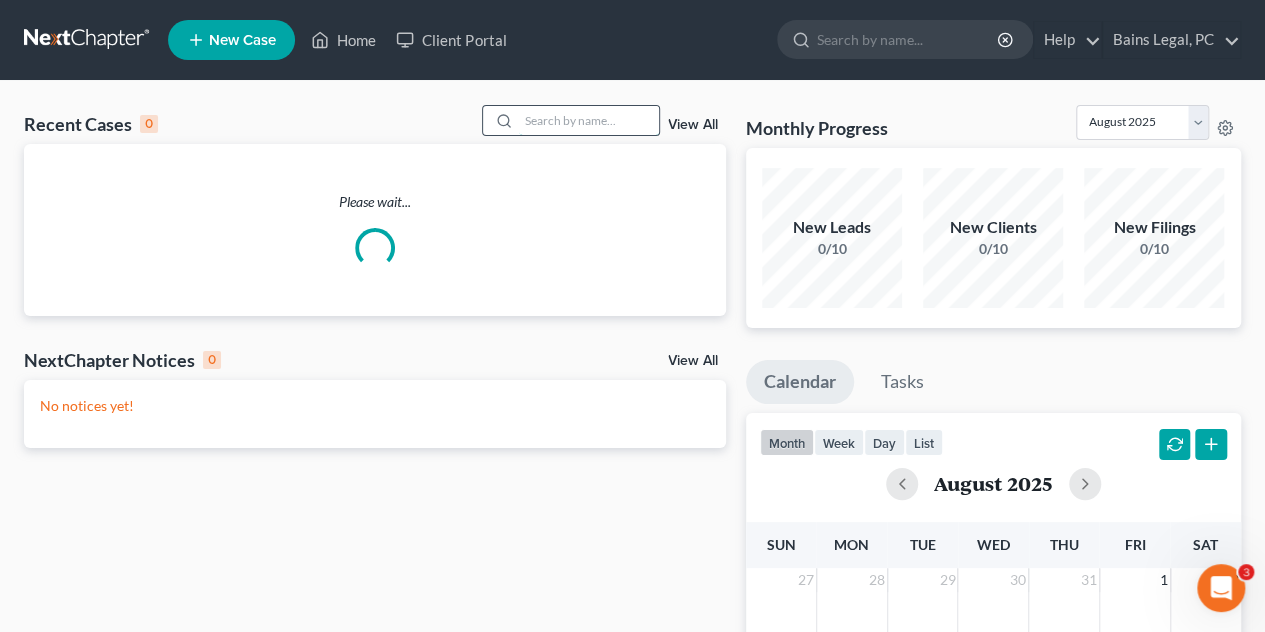 click at bounding box center (589, 120) 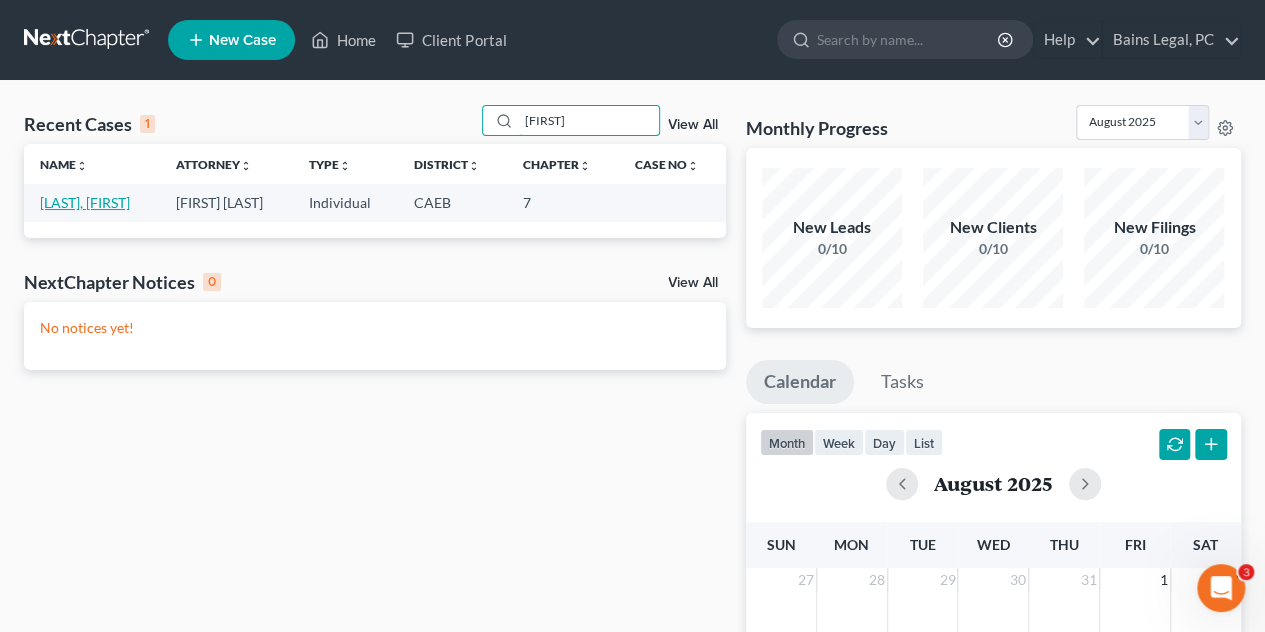 type on "[FIRST]" 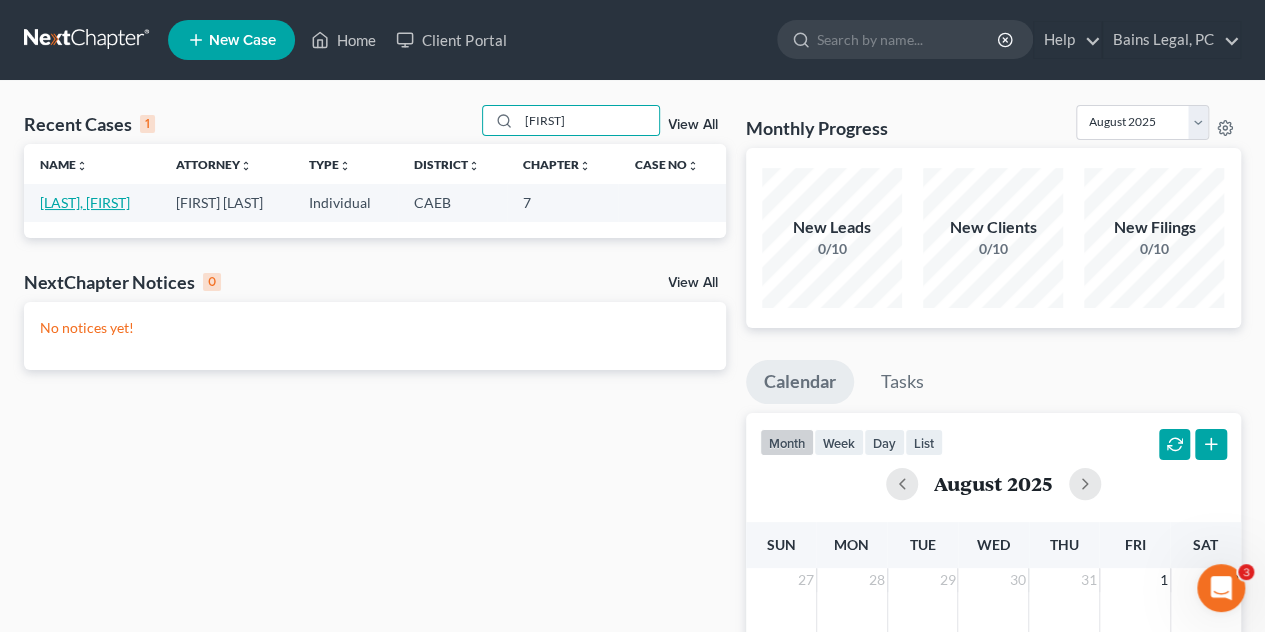 click on "[LAST], [FIRST]" at bounding box center (85, 202) 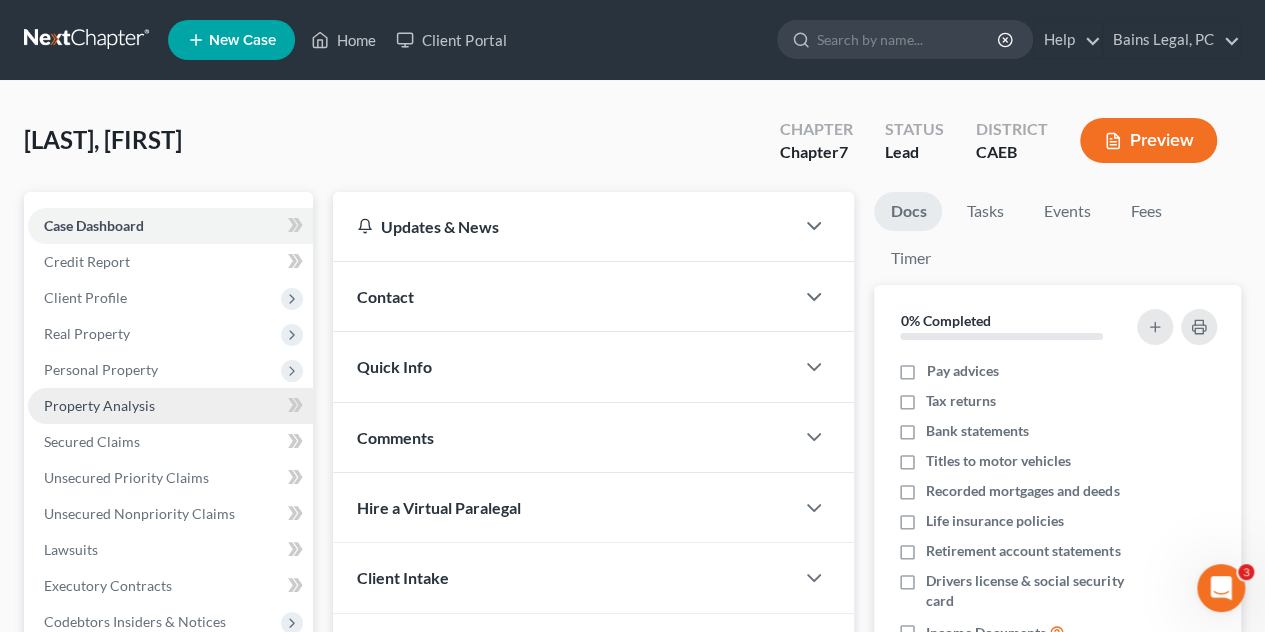 click on "Property Analysis" at bounding box center (170, 406) 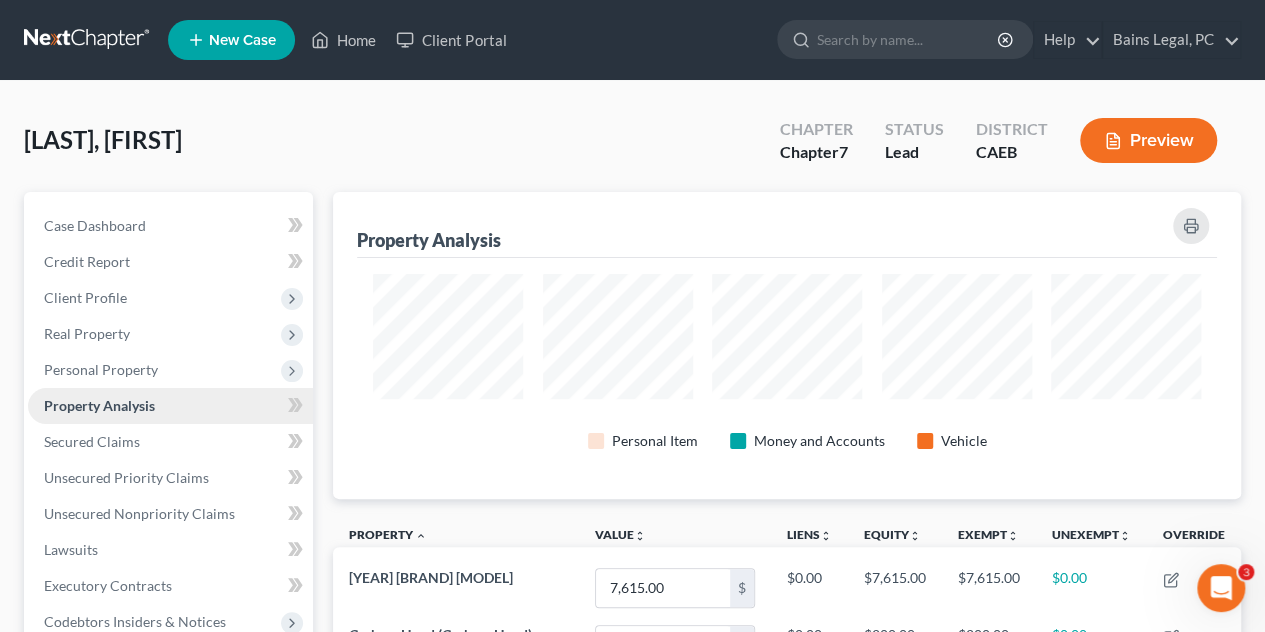 scroll, scrollTop: 999693, scrollLeft: 999092, axis: both 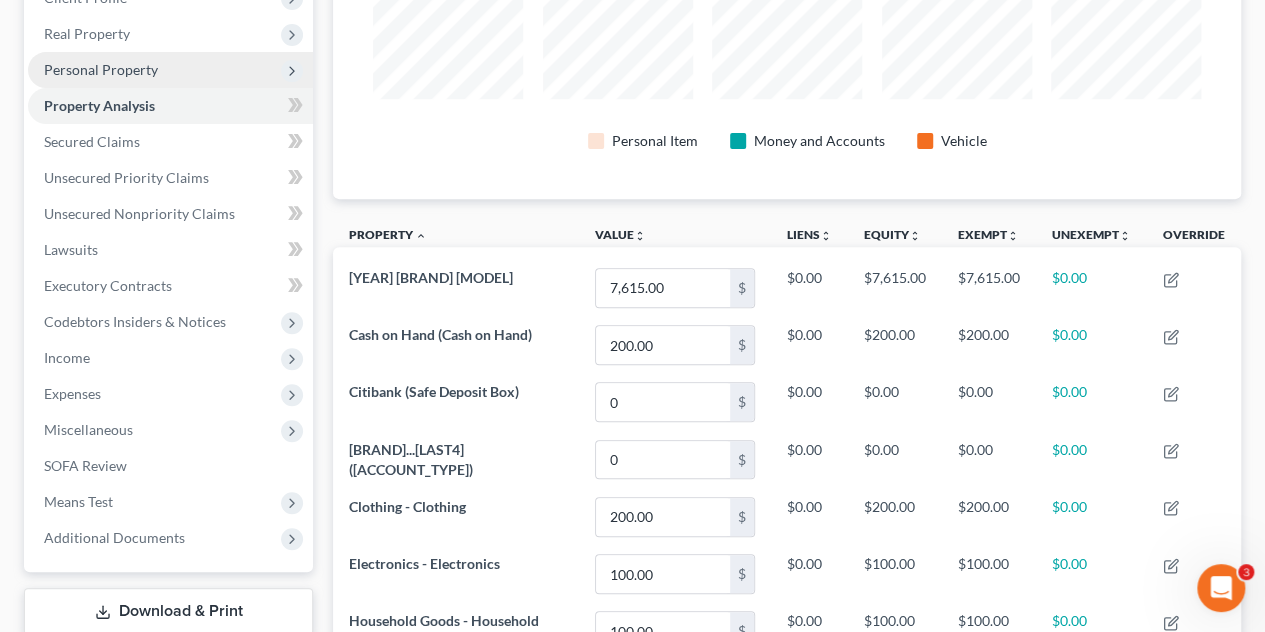 click on "Personal Property" at bounding box center [101, 69] 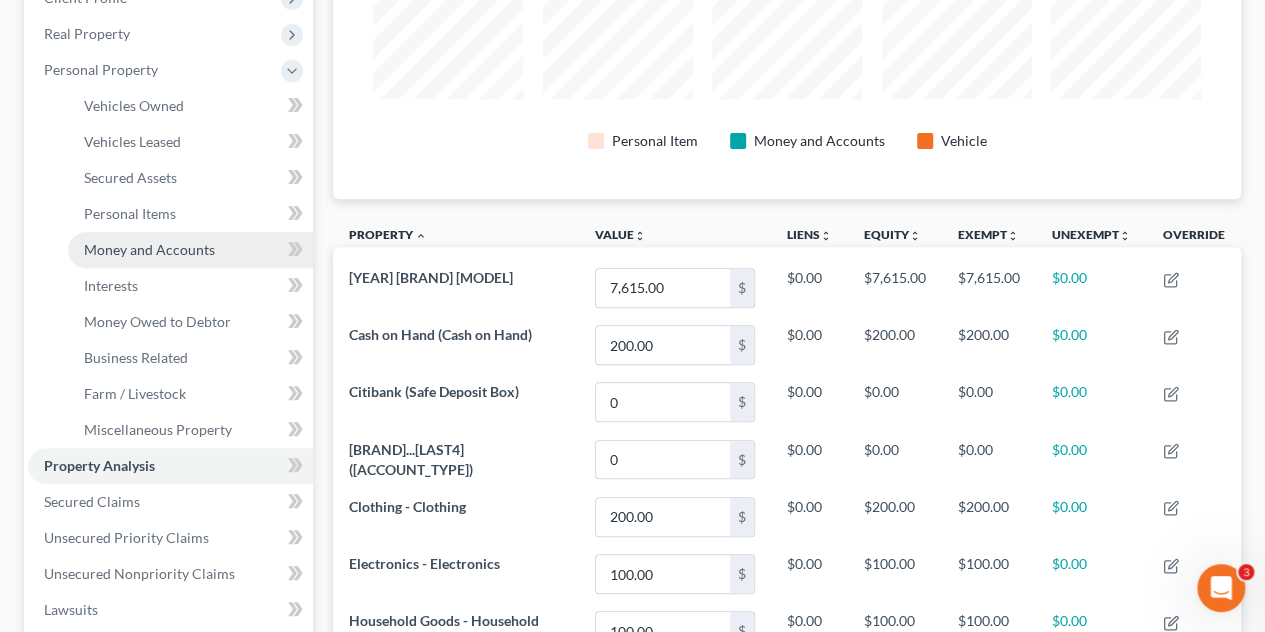 click on "Money and Accounts" at bounding box center (149, 249) 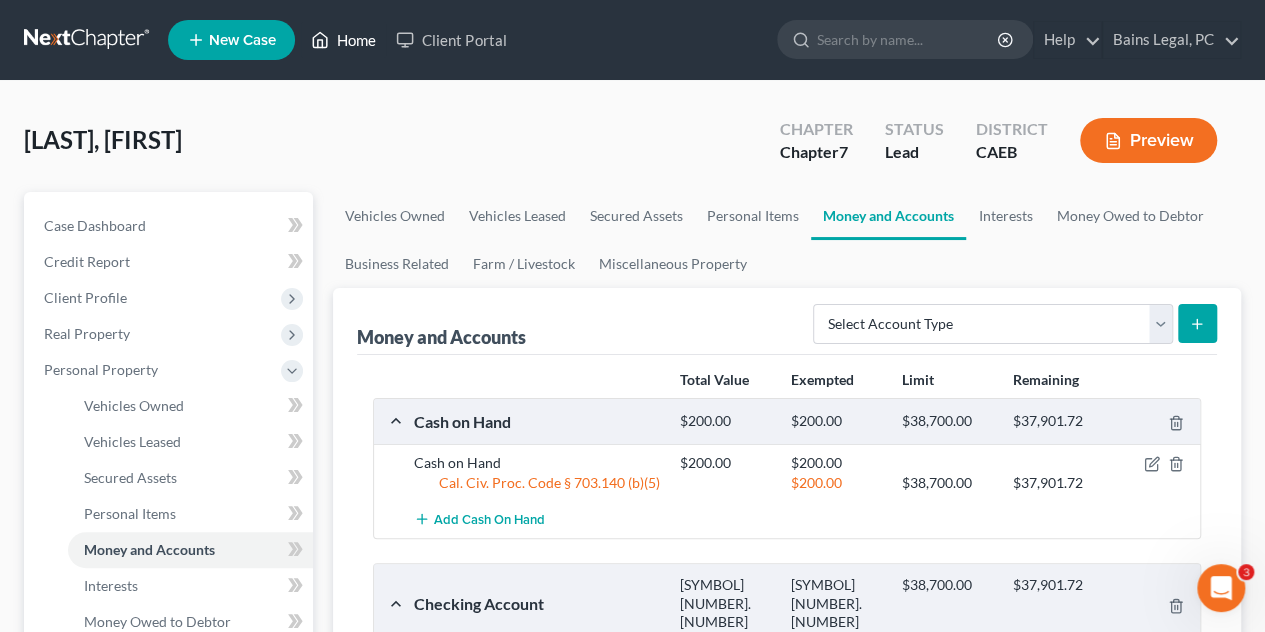 click on "Home" at bounding box center [343, 40] 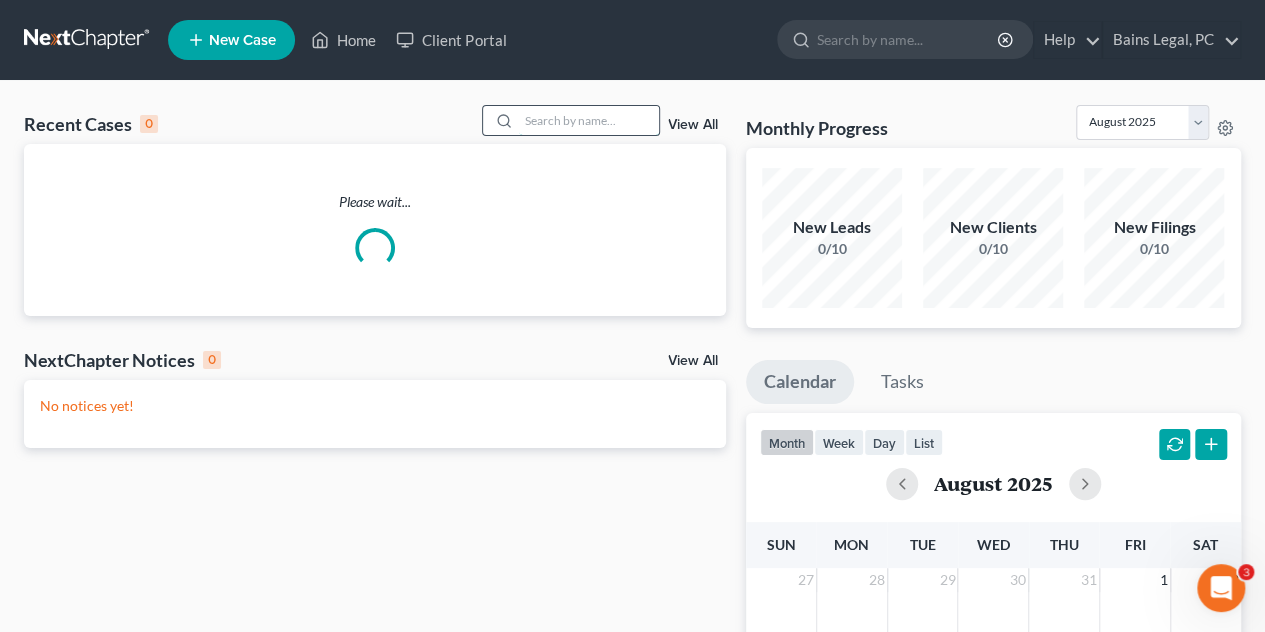 click at bounding box center [589, 120] 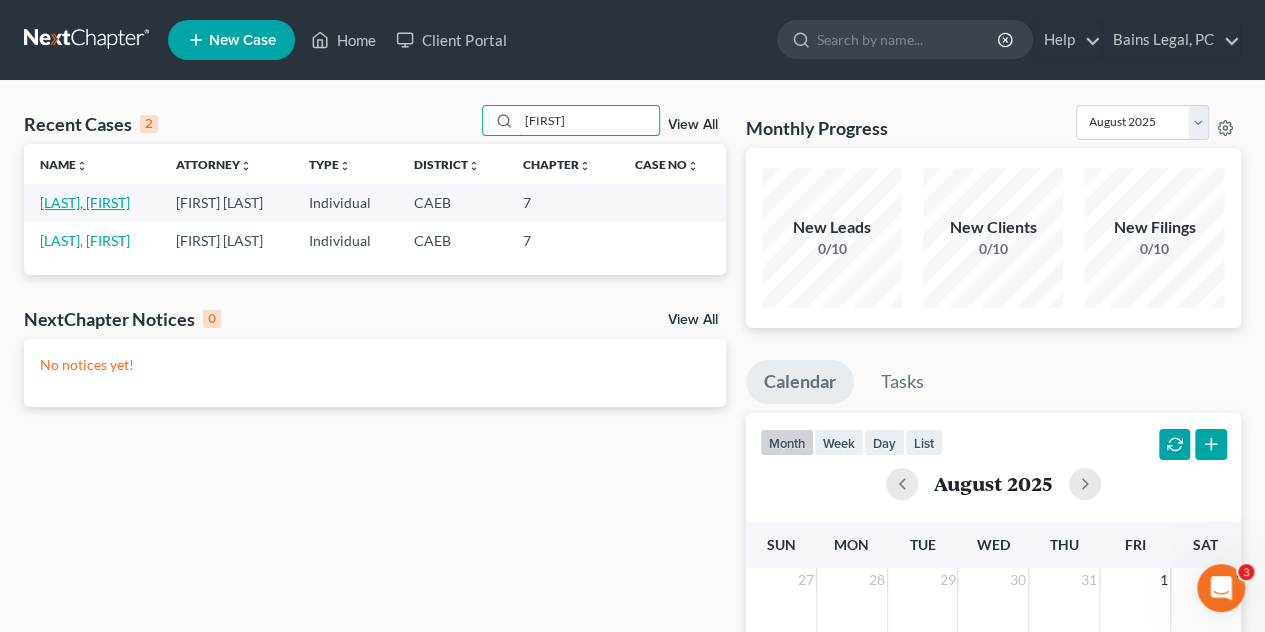 type on "[FIRST]" 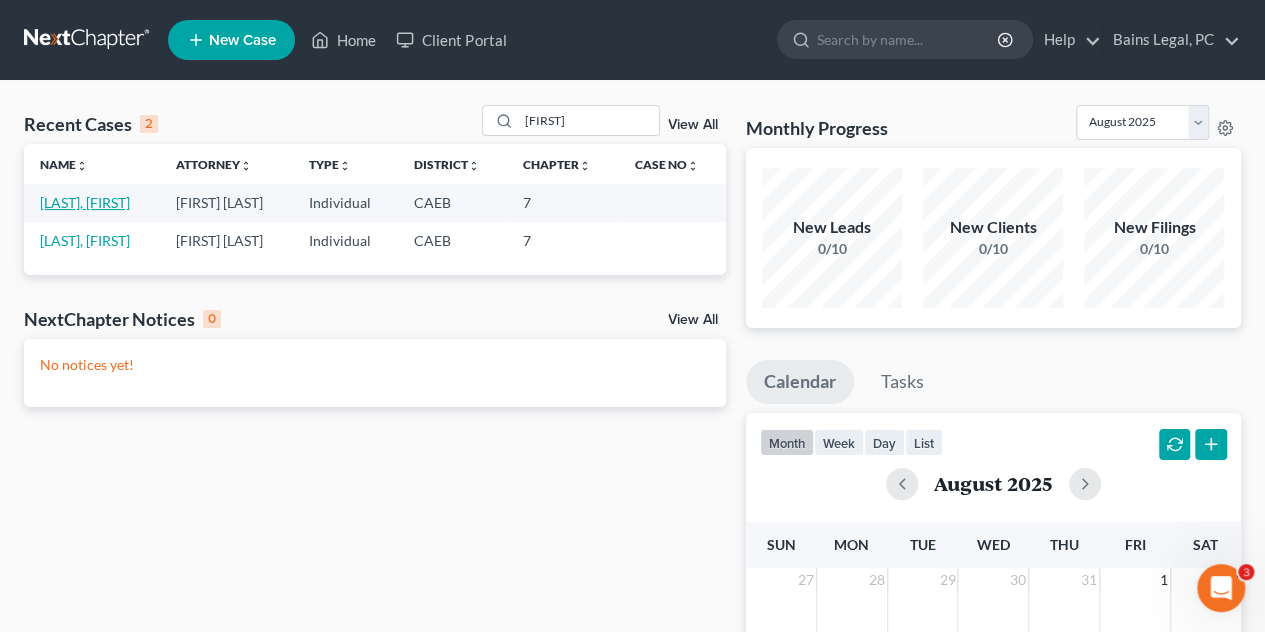 click on "[LAST], [FIRST]" at bounding box center [85, 202] 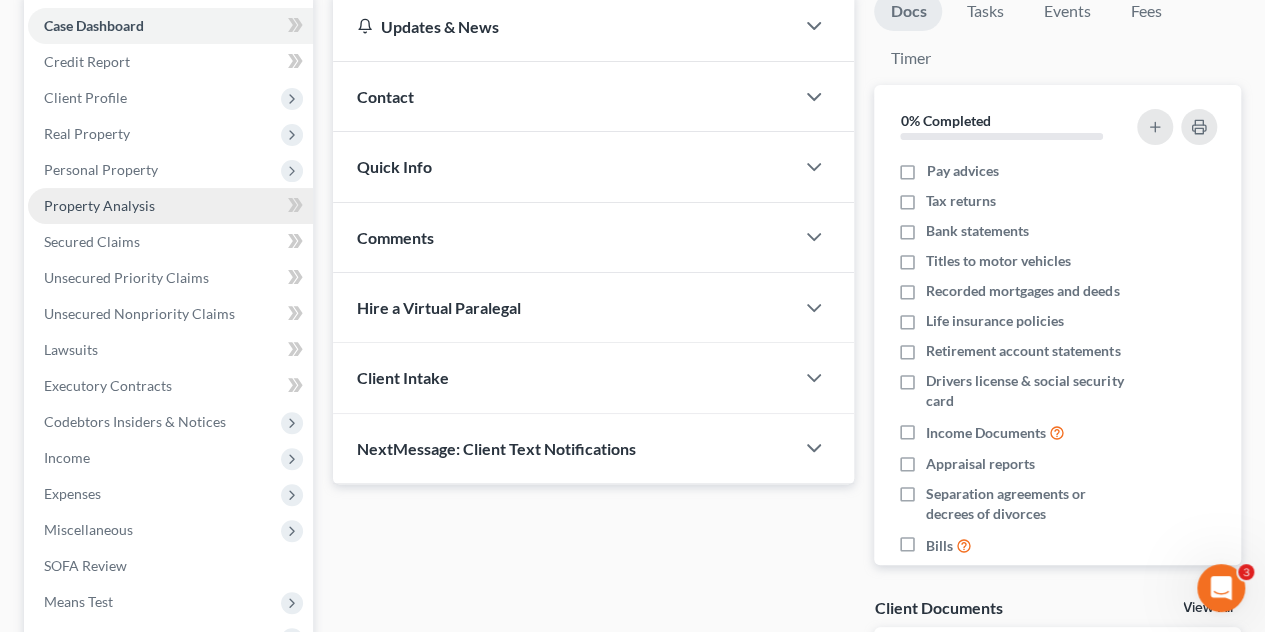 click on "Property Analysis" at bounding box center [99, 205] 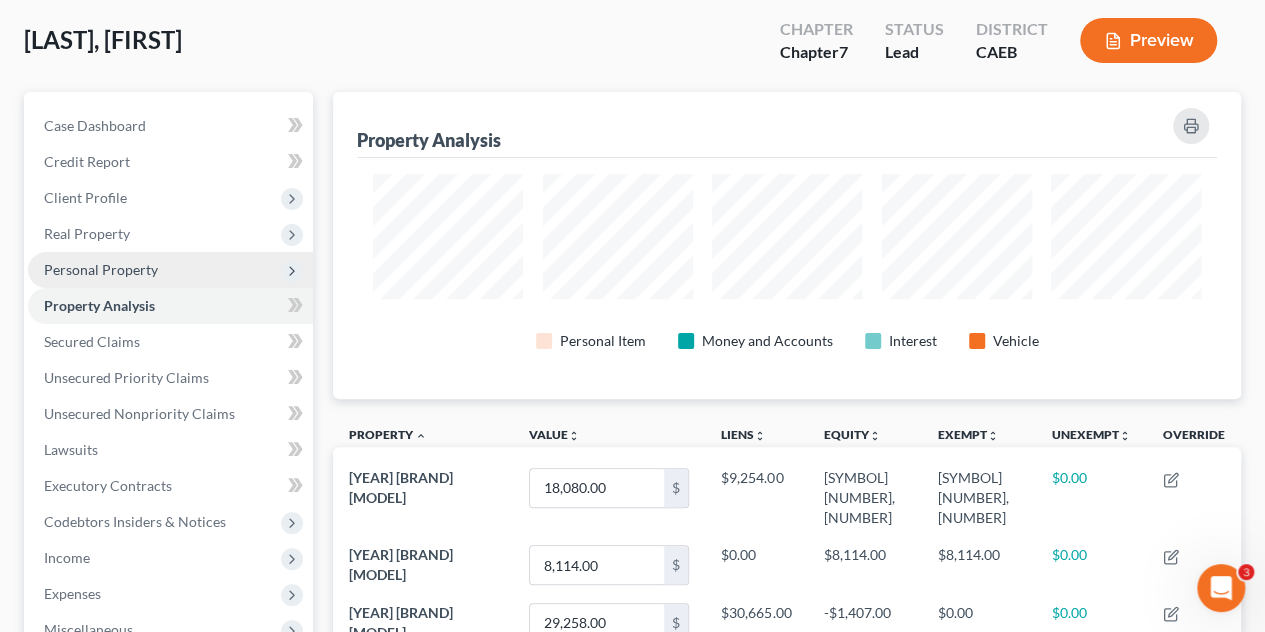 click on "Personal Property" at bounding box center [101, 269] 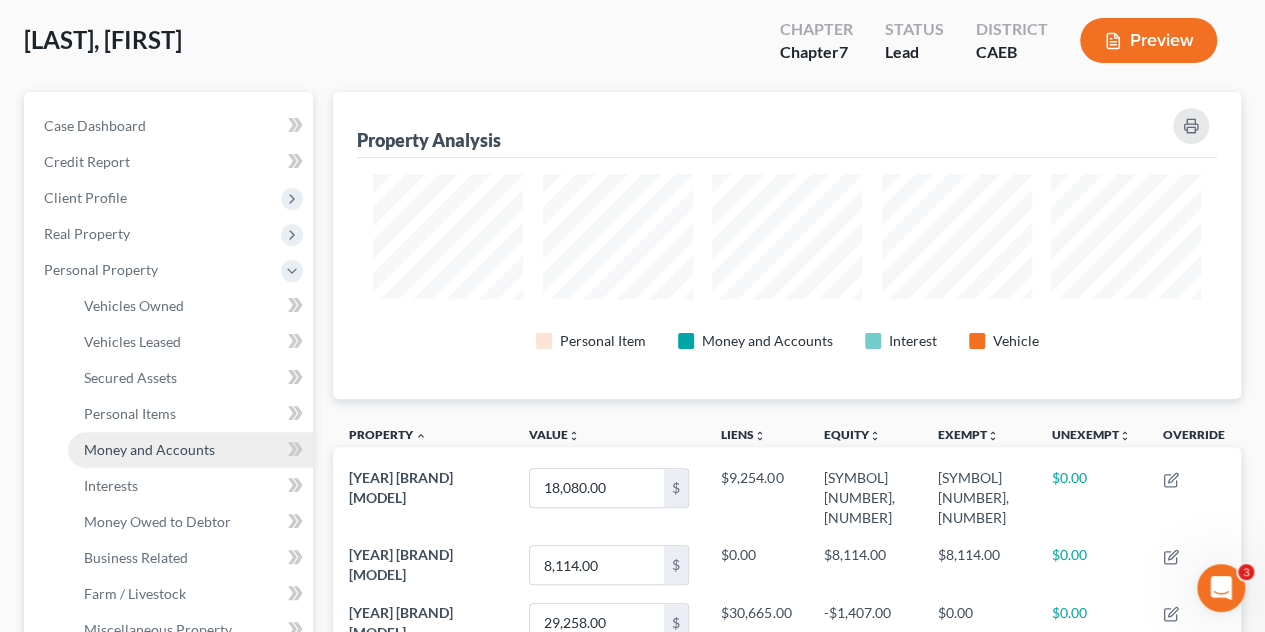 click on "Money and Accounts" at bounding box center [190, 450] 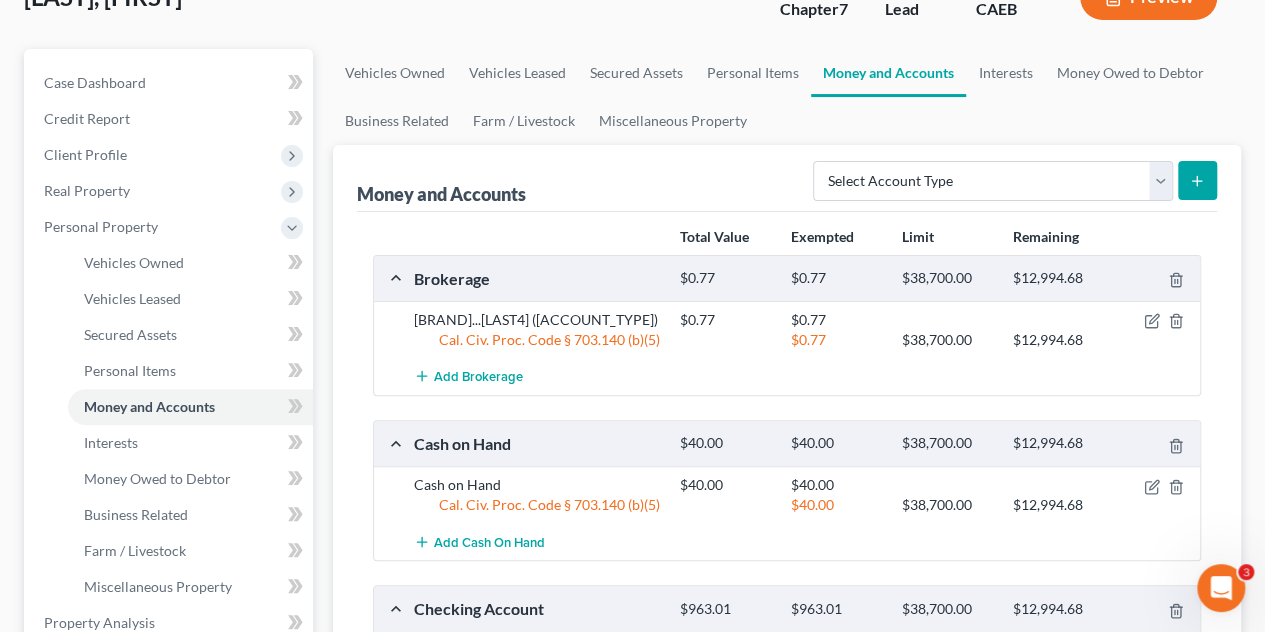 scroll, scrollTop: 0, scrollLeft: 0, axis: both 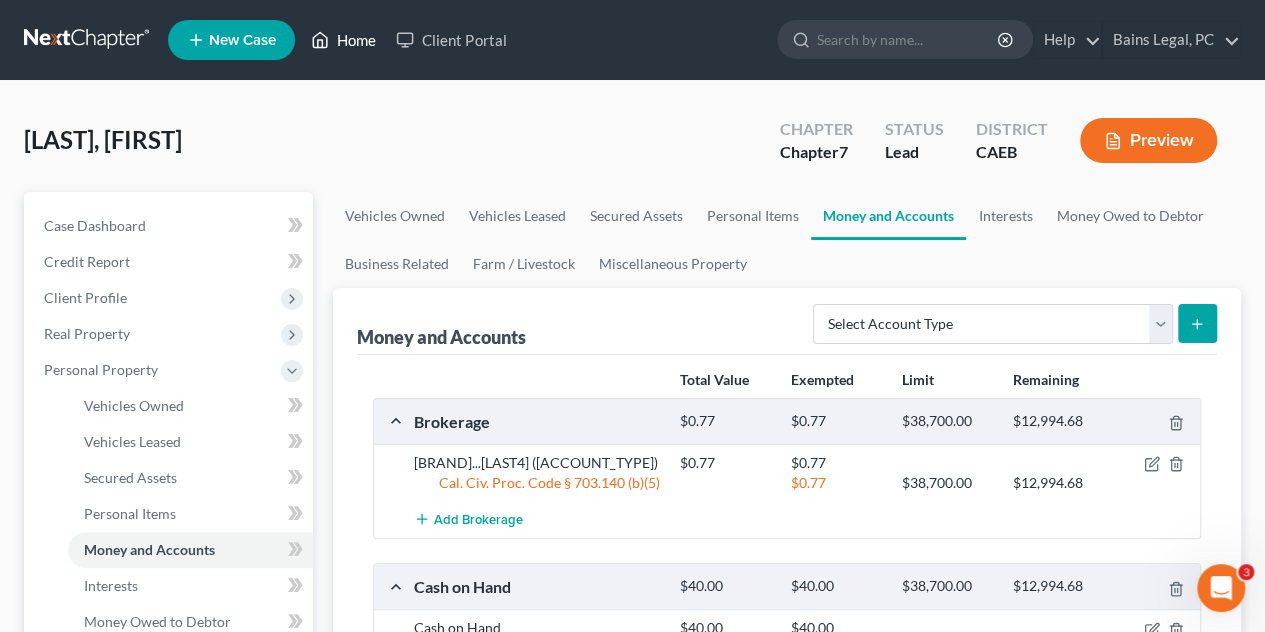 click on "Home" at bounding box center (343, 40) 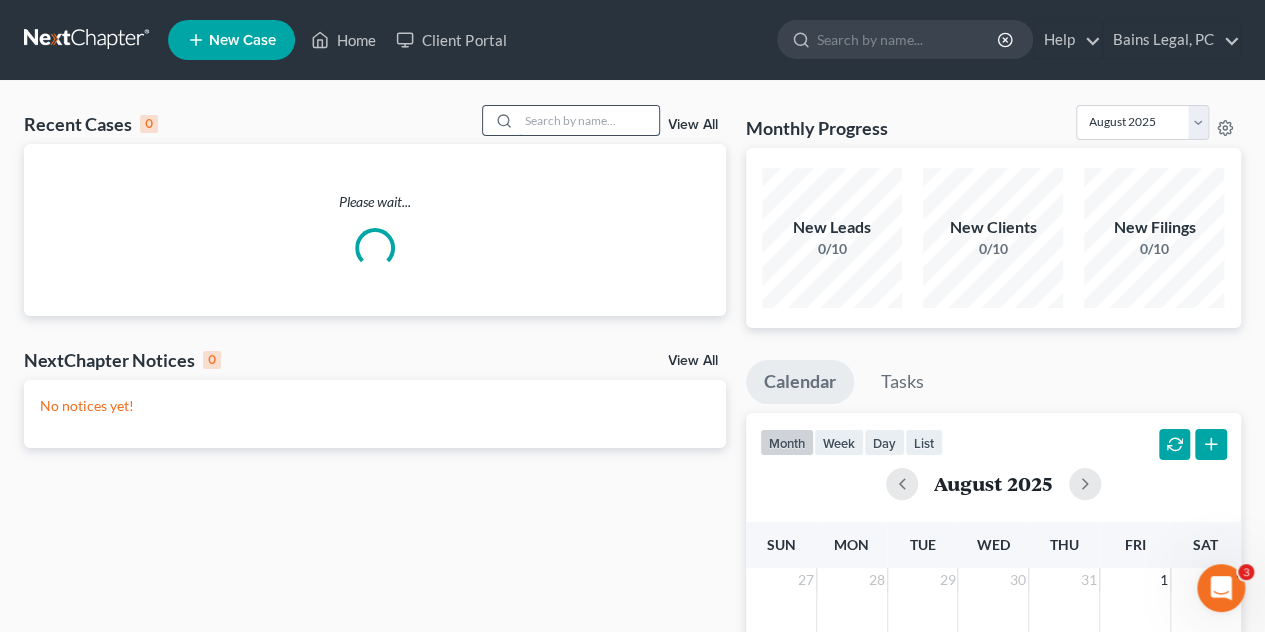 click at bounding box center [589, 120] 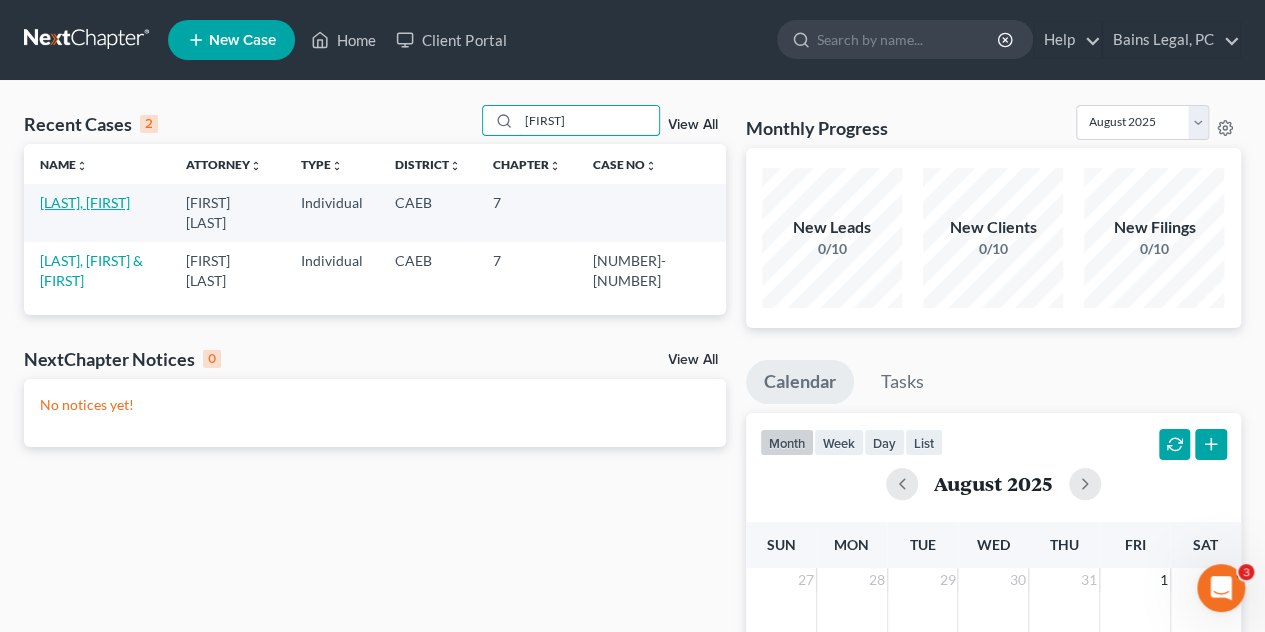 type on "[FIRST]" 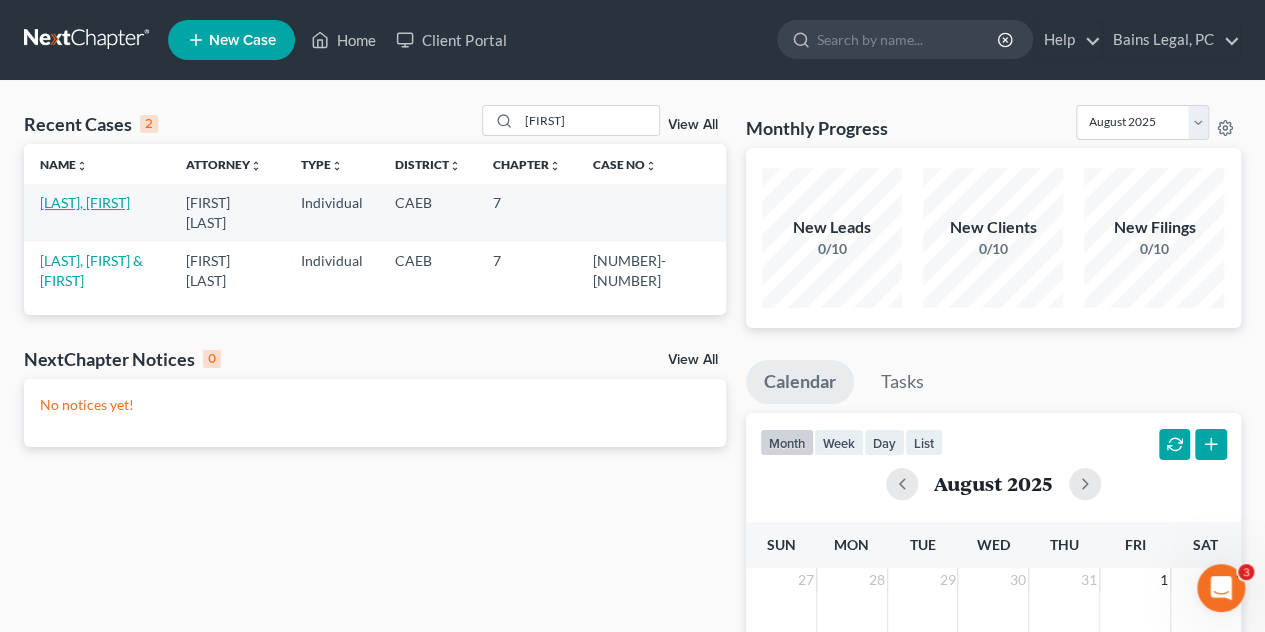 click on "[LAST], [FIRST]" at bounding box center [85, 202] 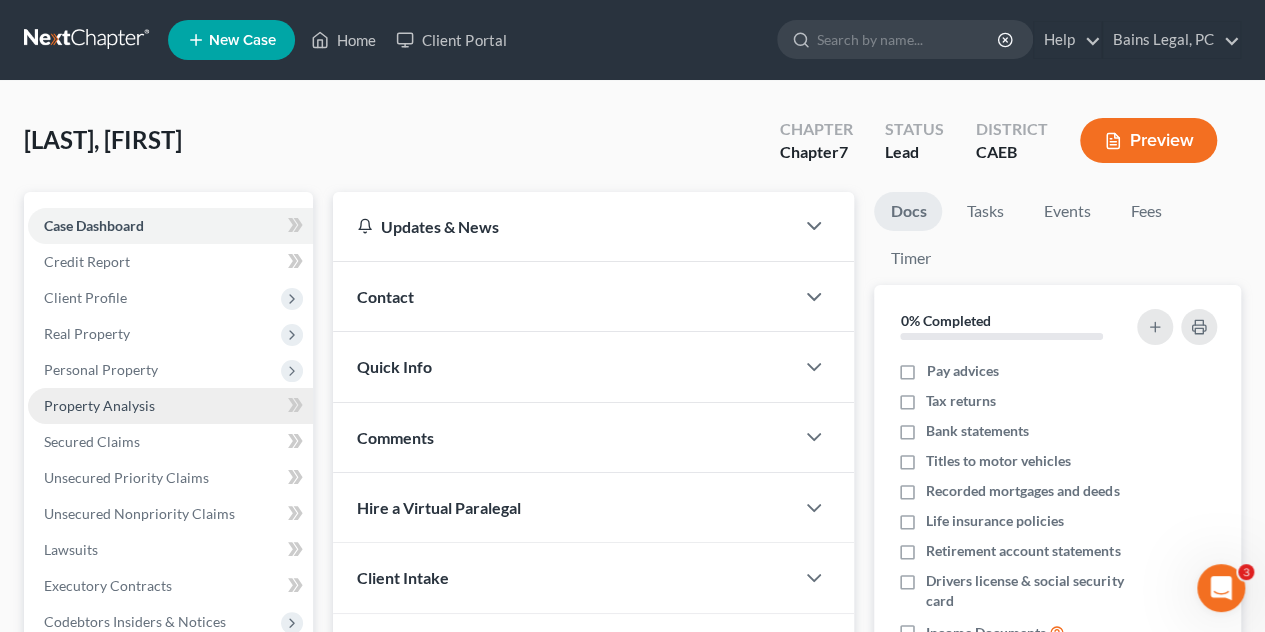 click on "Property Analysis" at bounding box center [170, 406] 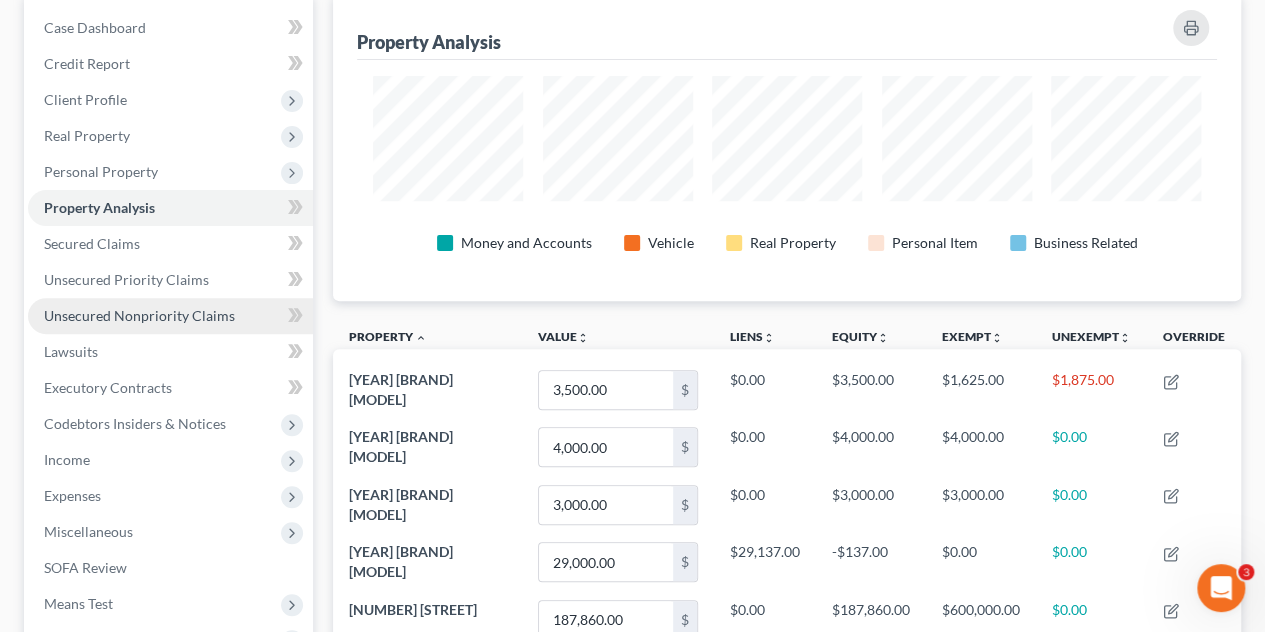 scroll, scrollTop: 200, scrollLeft: 0, axis: vertical 